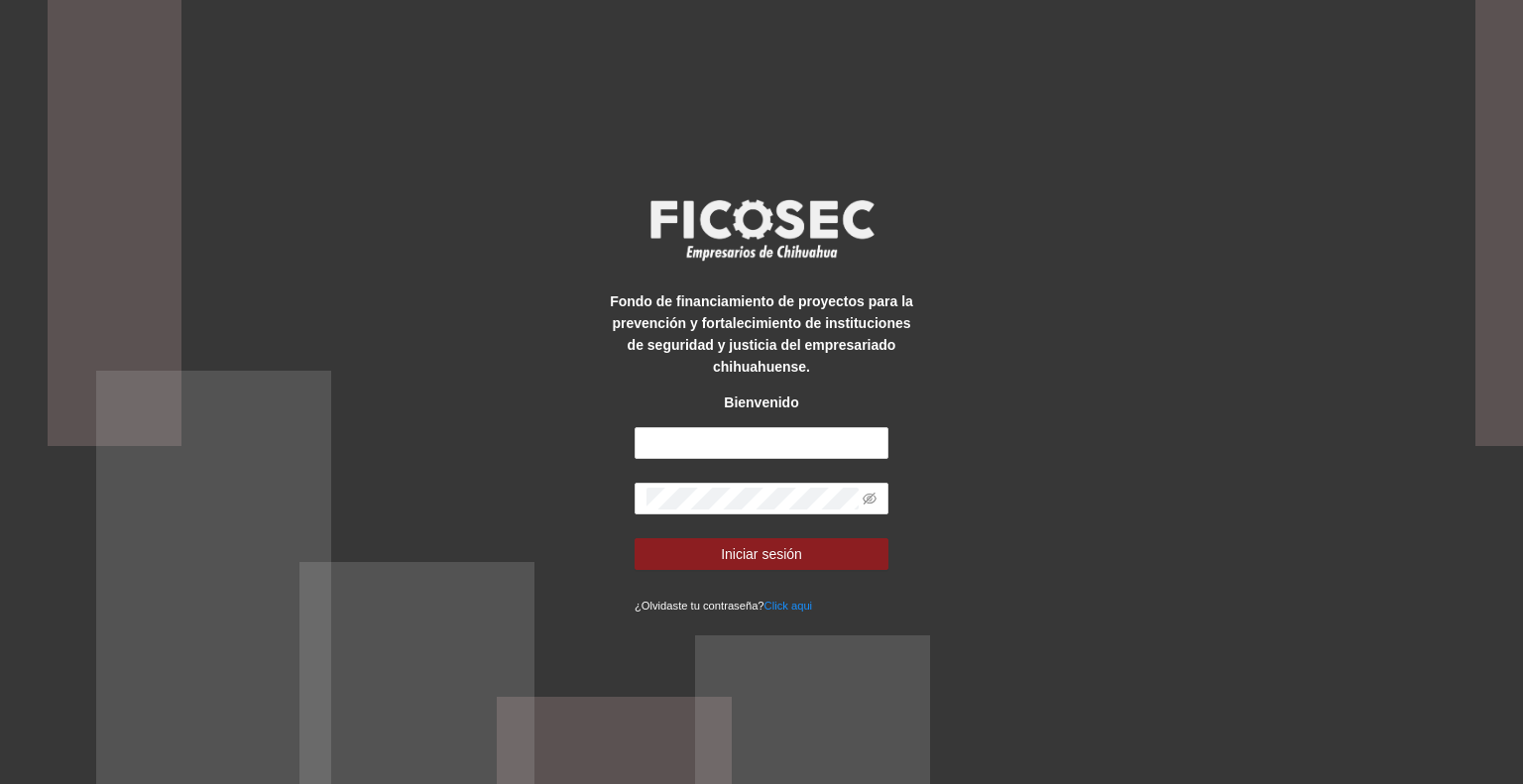 scroll, scrollTop: 0, scrollLeft: 0, axis: both 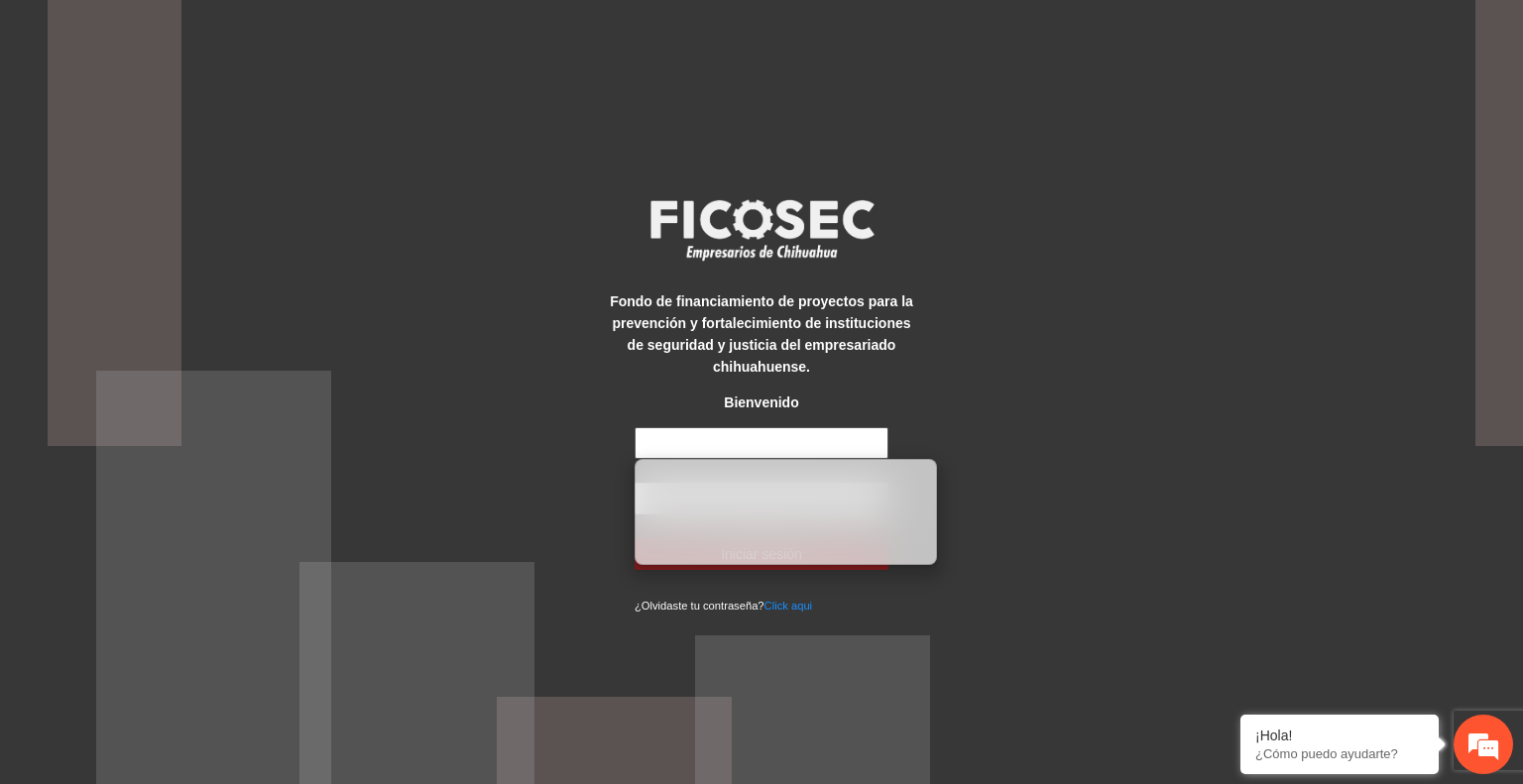 click at bounding box center [762, 443] 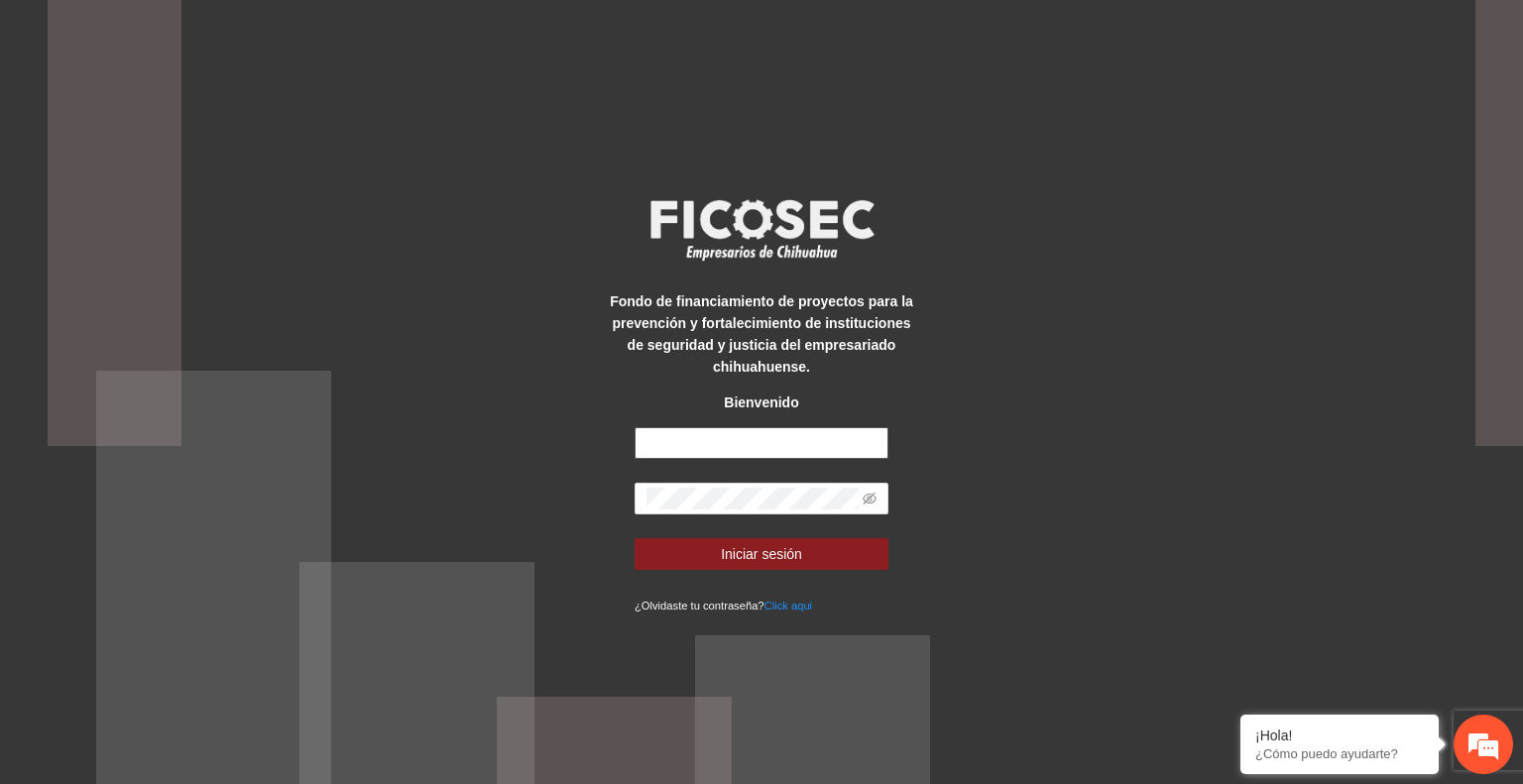 type on "**********" 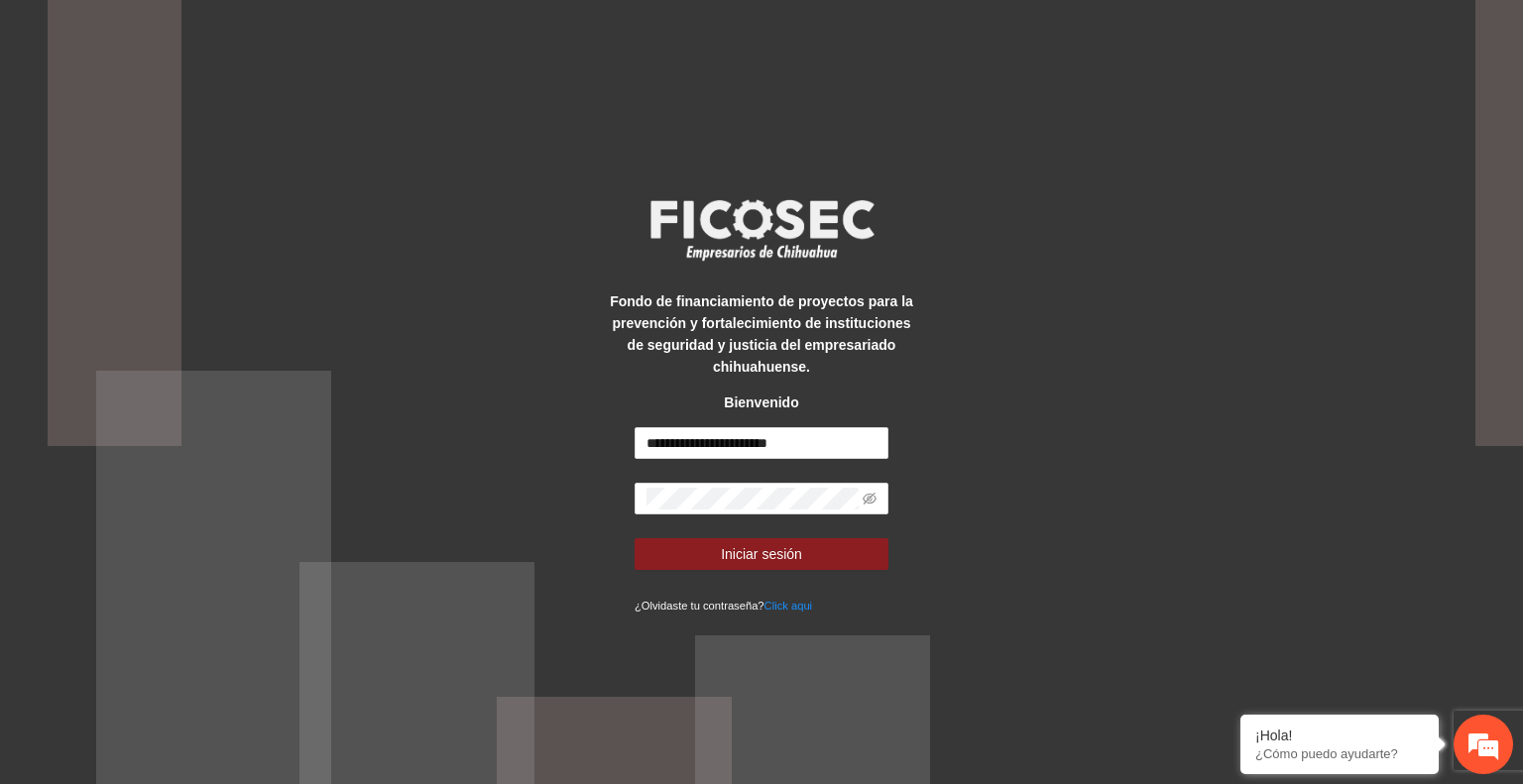click on "**********" at bounding box center [762, 521] 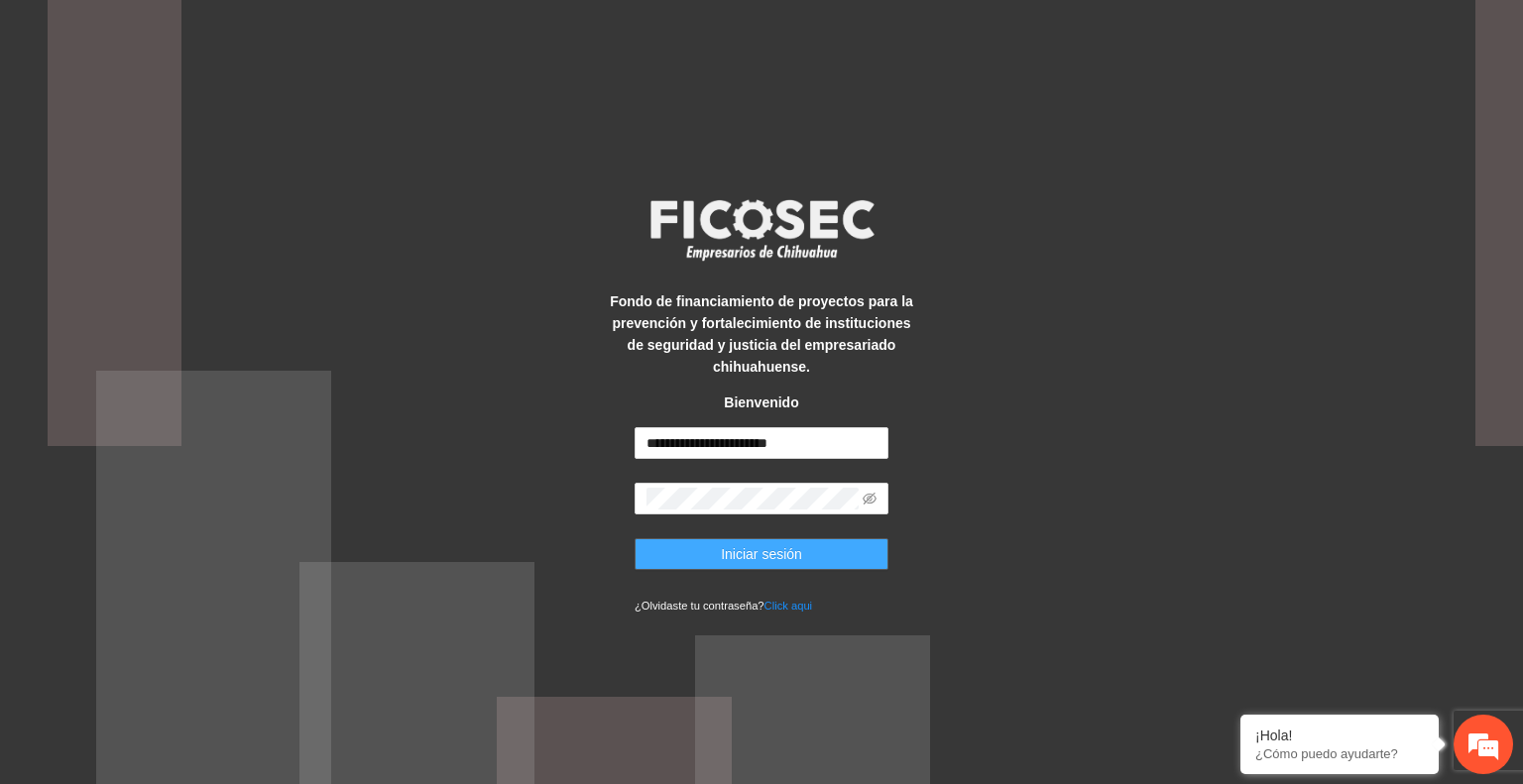 click on "Iniciar sesión" at bounding box center [762, 554] 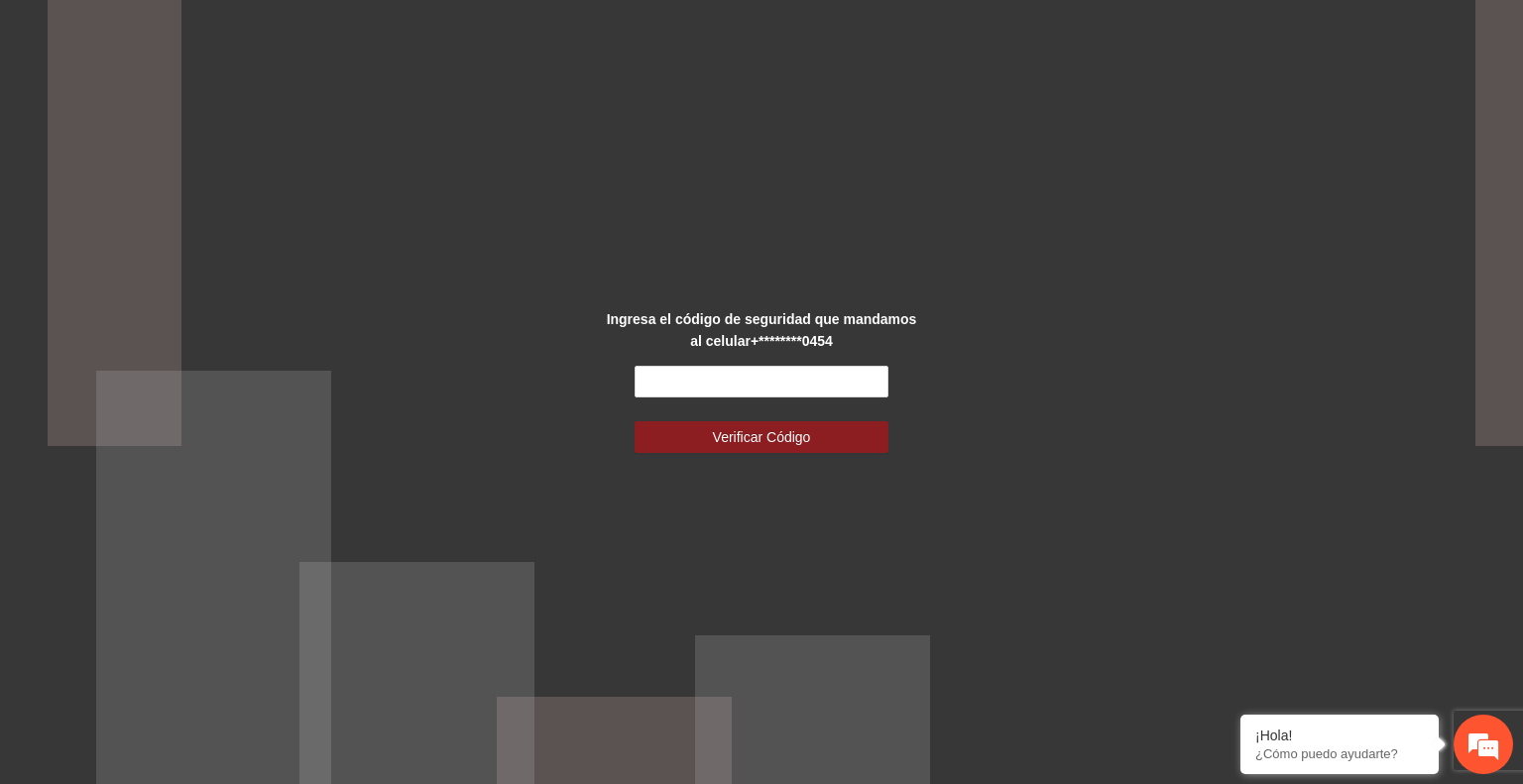 scroll, scrollTop: 0, scrollLeft: 0, axis: both 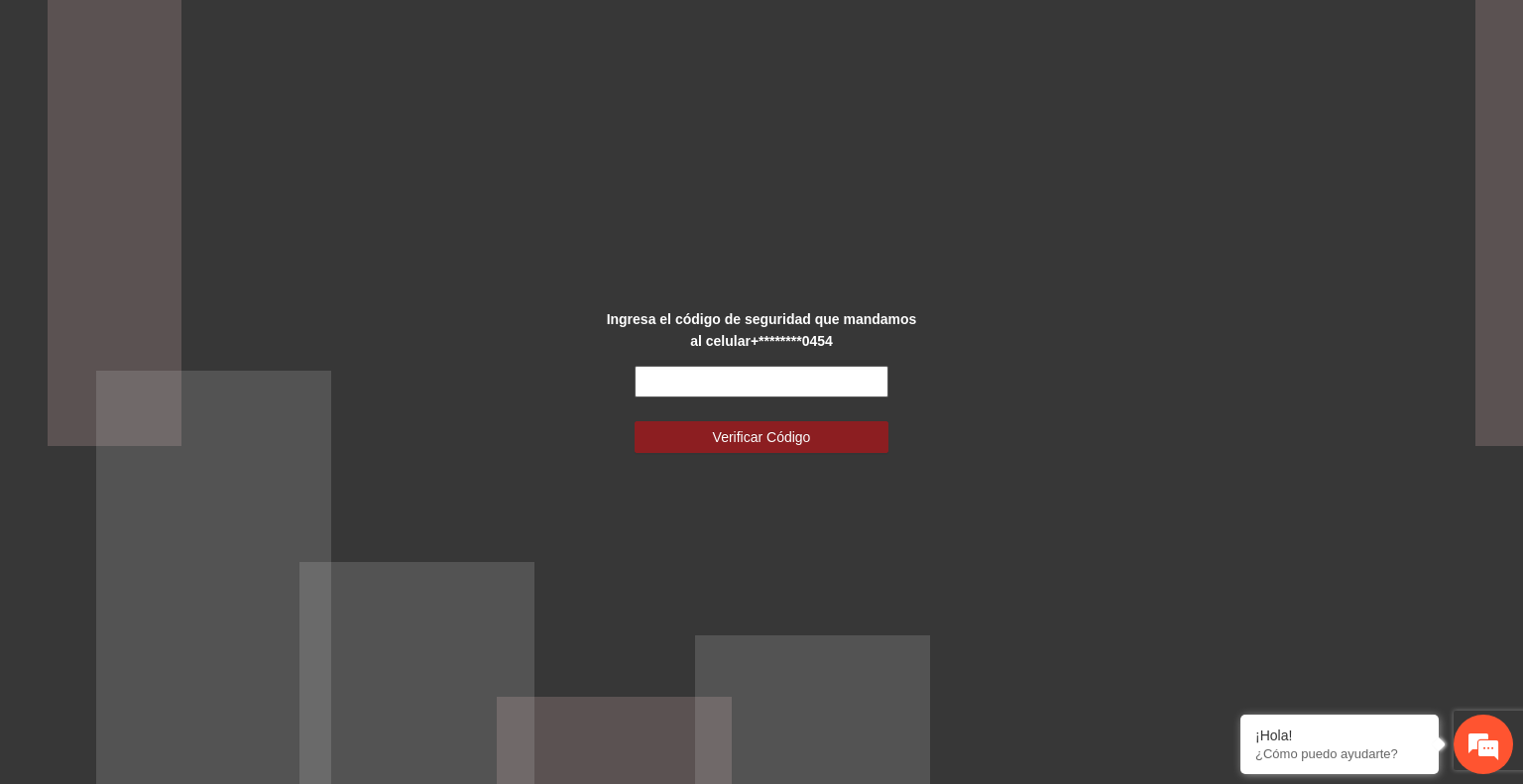 click at bounding box center (762, 382) 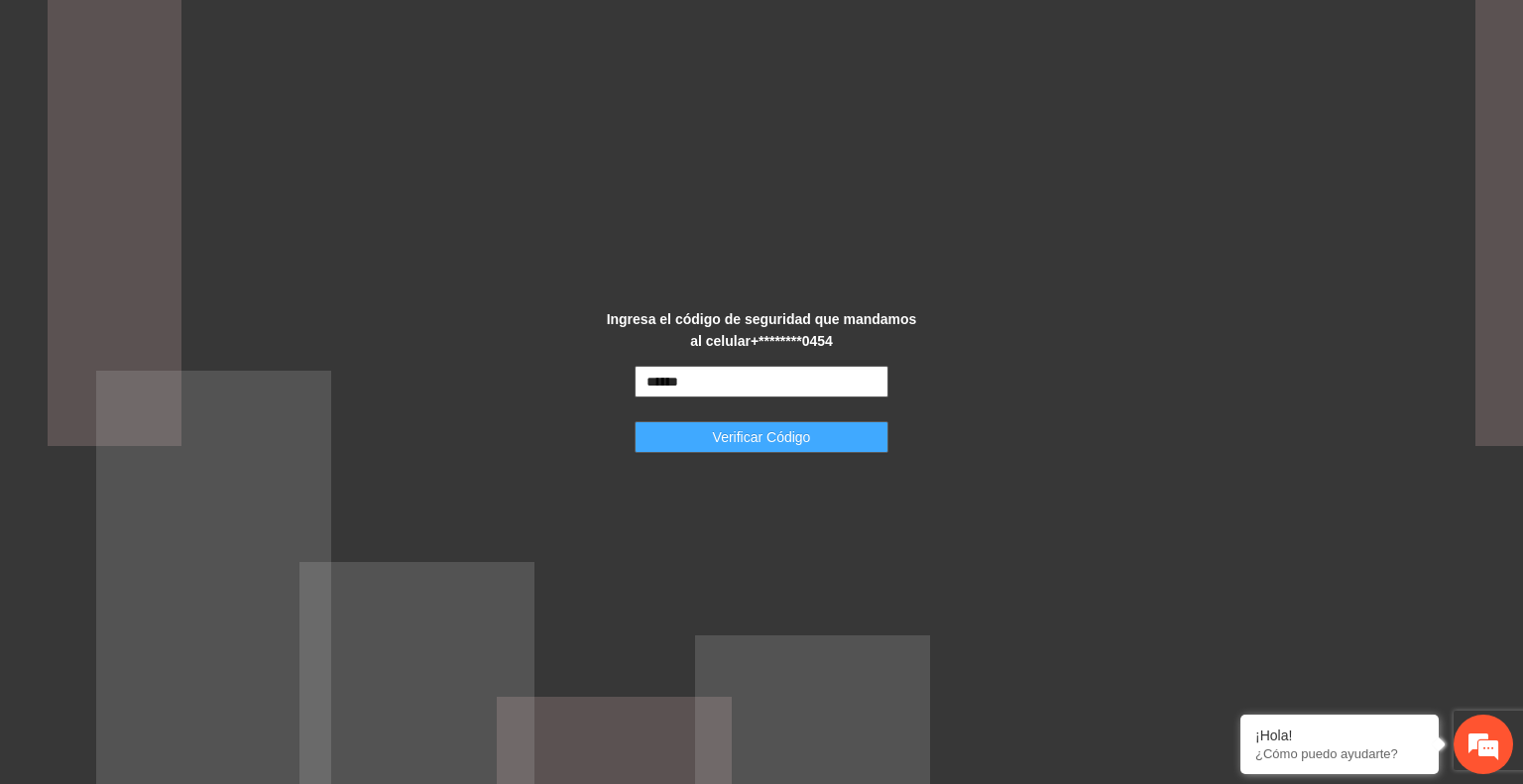 type on "******" 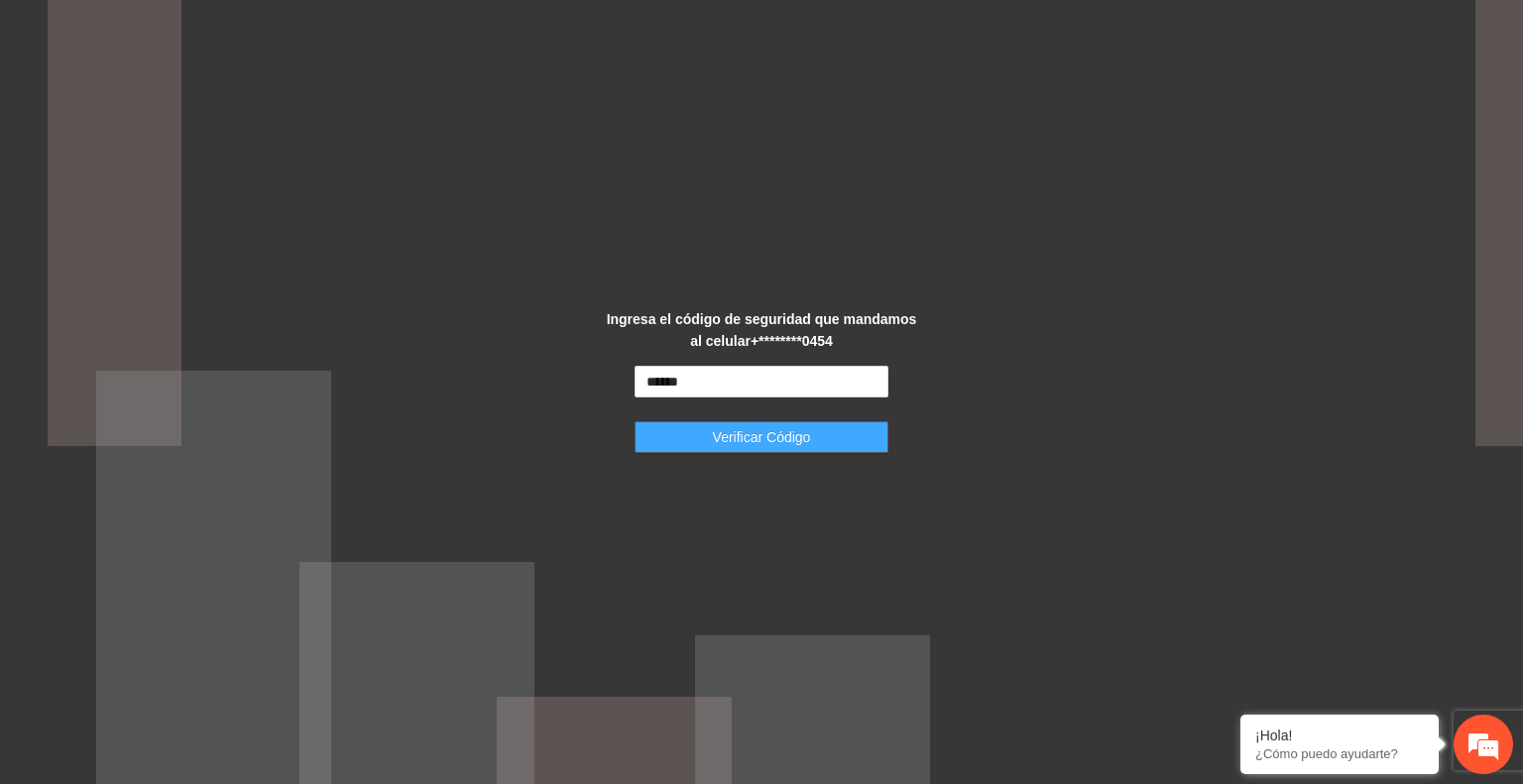 click on "Verificar Código" at bounding box center (762, 437) 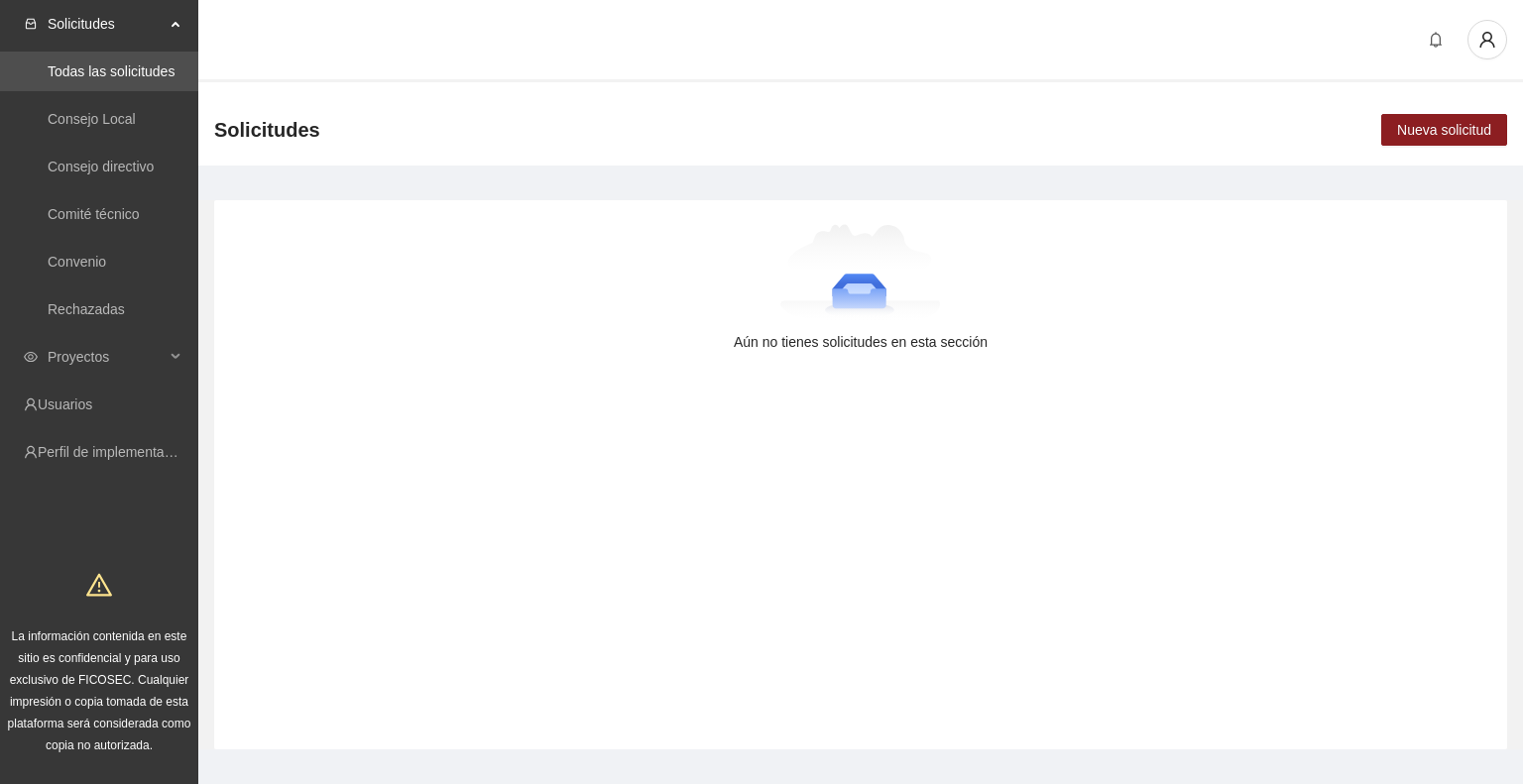 scroll, scrollTop: 0, scrollLeft: 0, axis: both 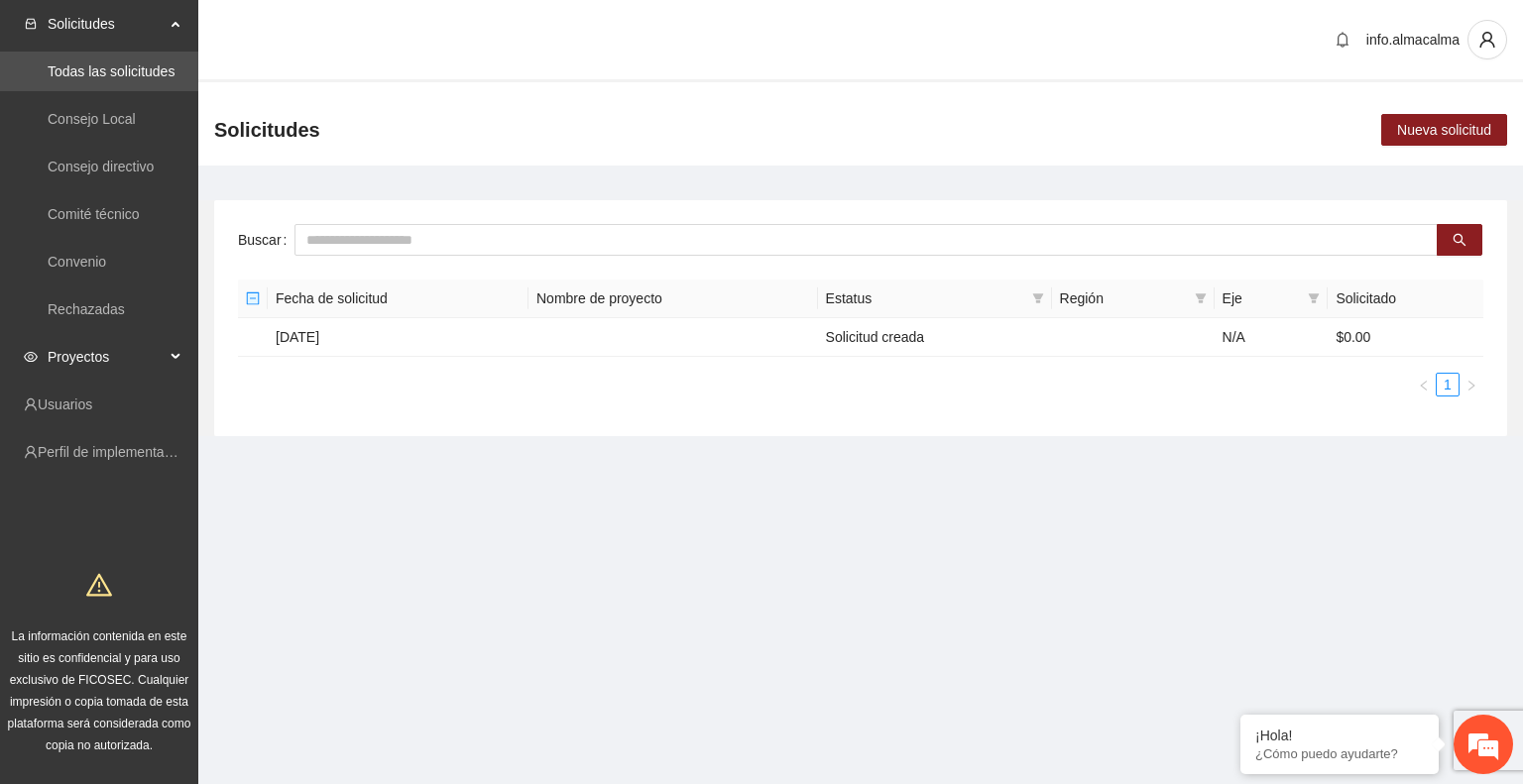 click on "Proyectos" at bounding box center (106, 357) 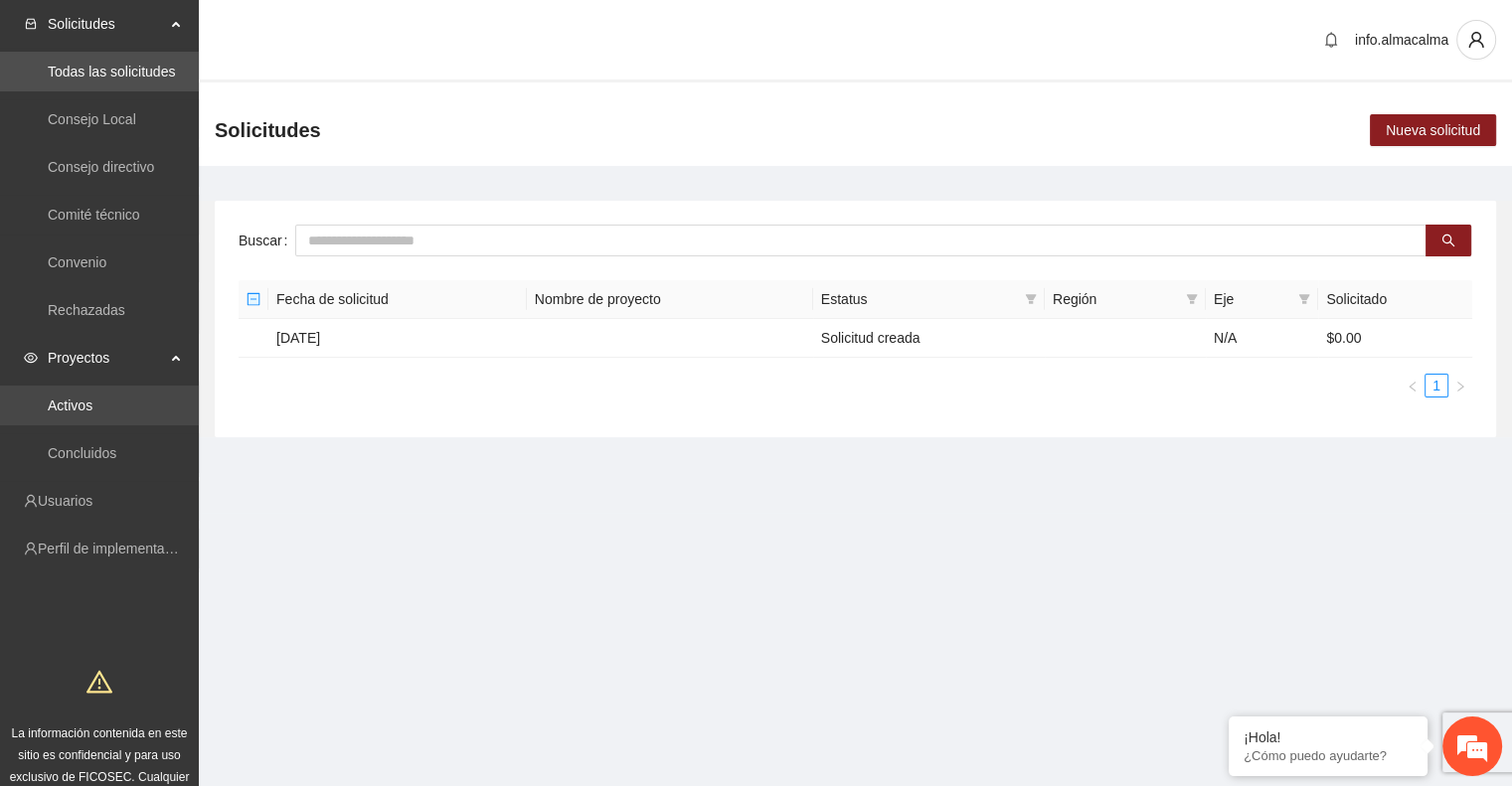 click on "Activos" at bounding box center (70, 405) 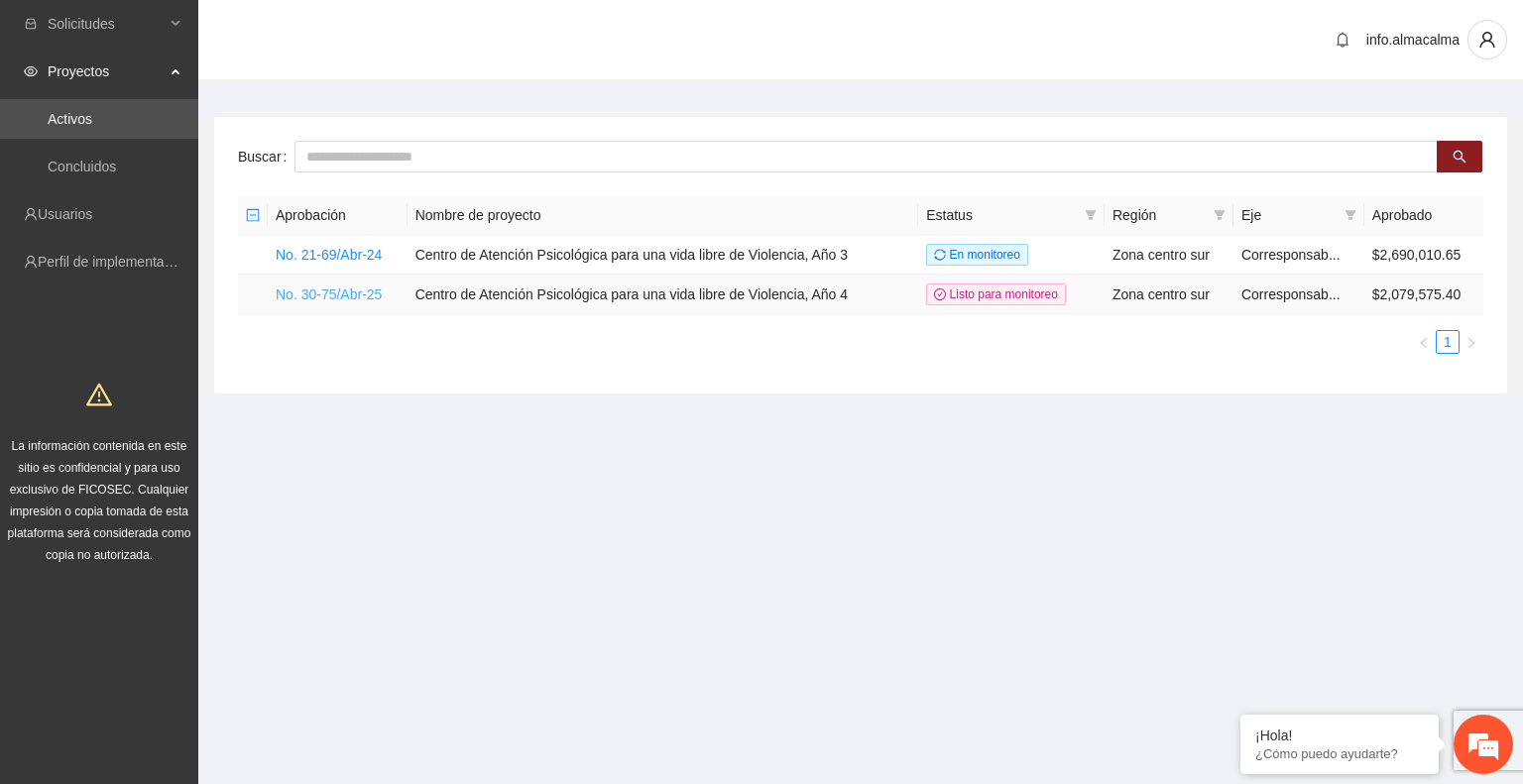 click on "No. 30-75/Abr-25" at bounding box center (328, 294) 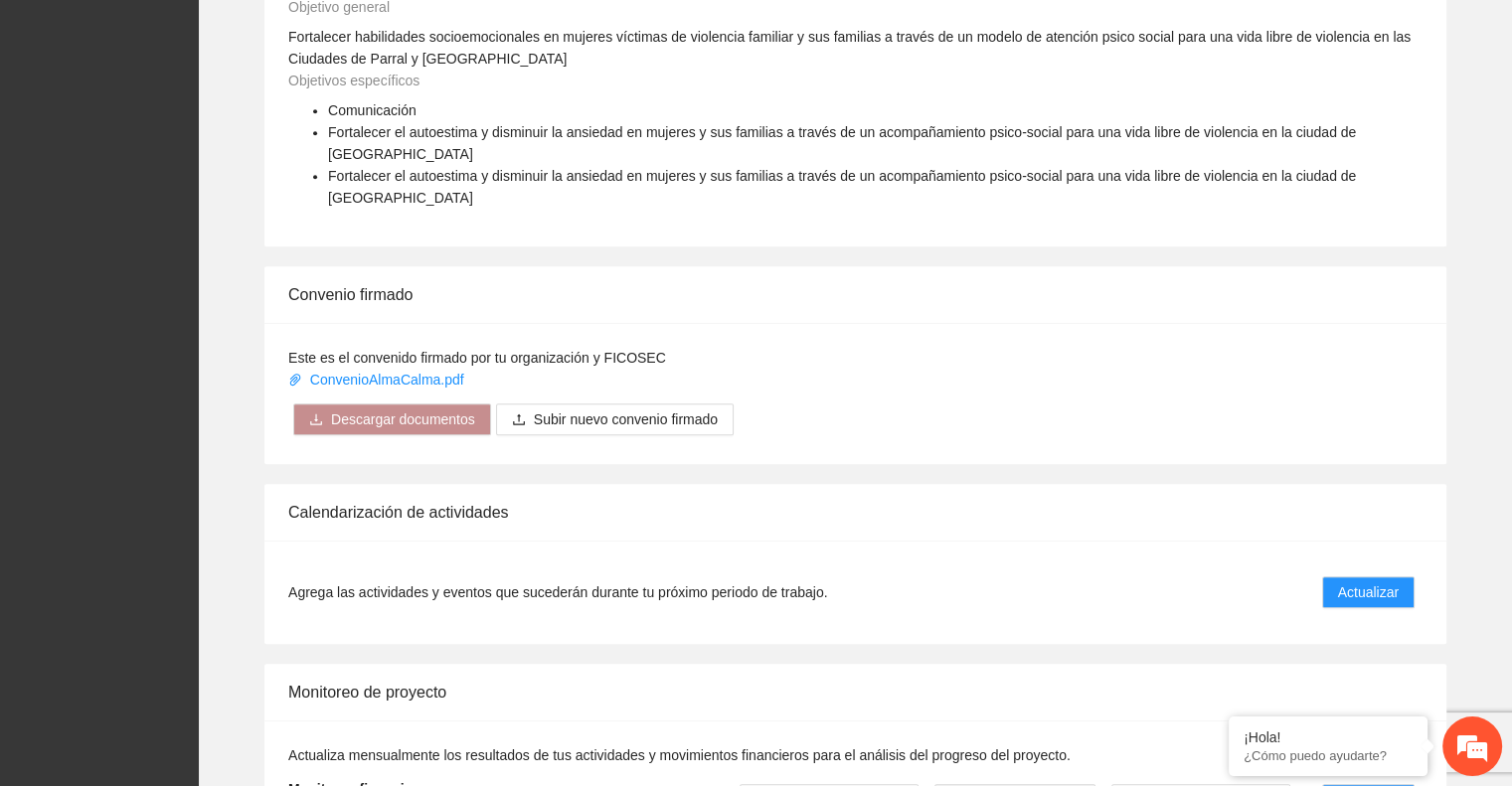 scroll, scrollTop: 962, scrollLeft: 0, axis: vertical 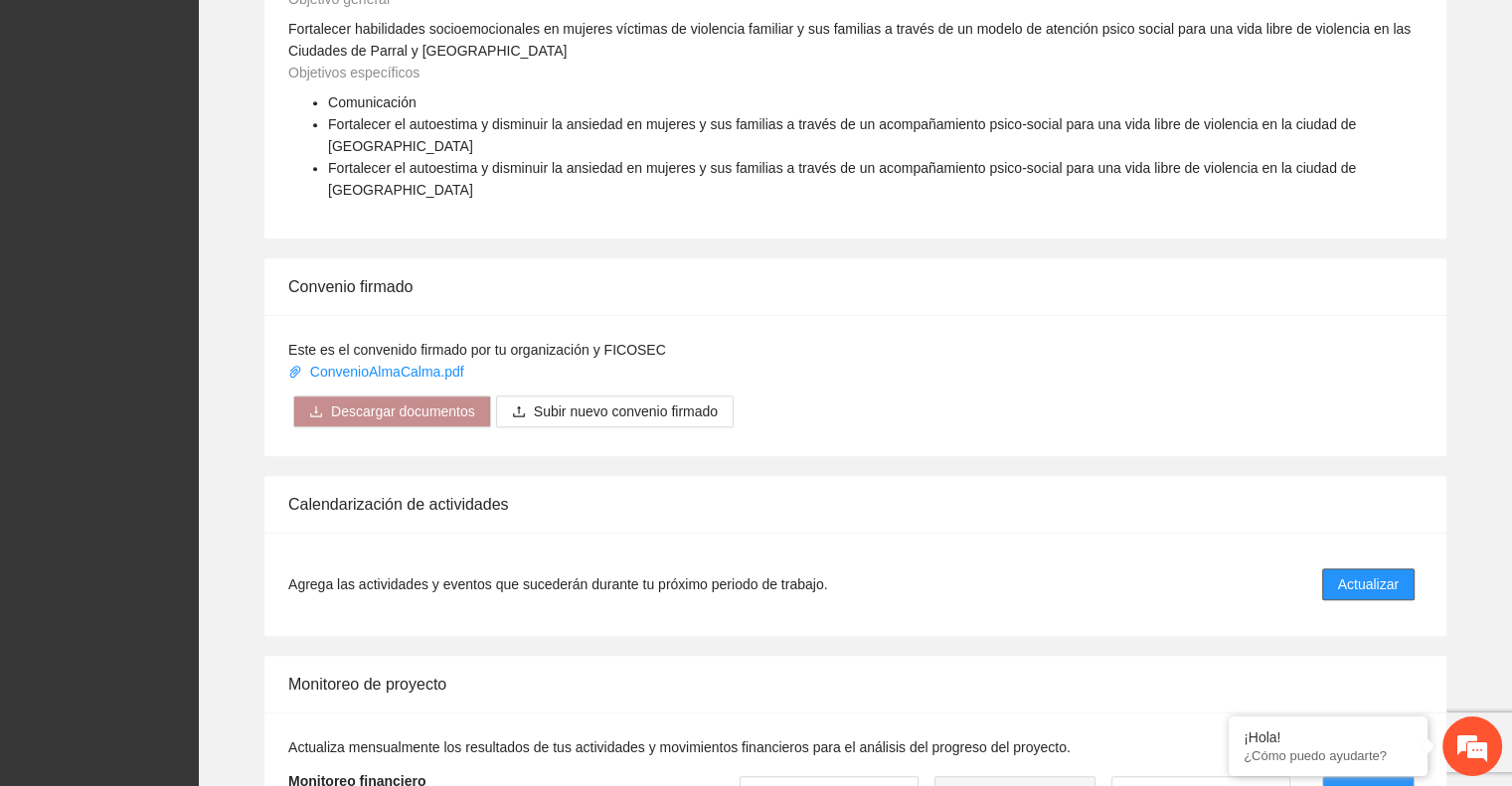 click on "Actualizar" at bounding box center (1368, 584) 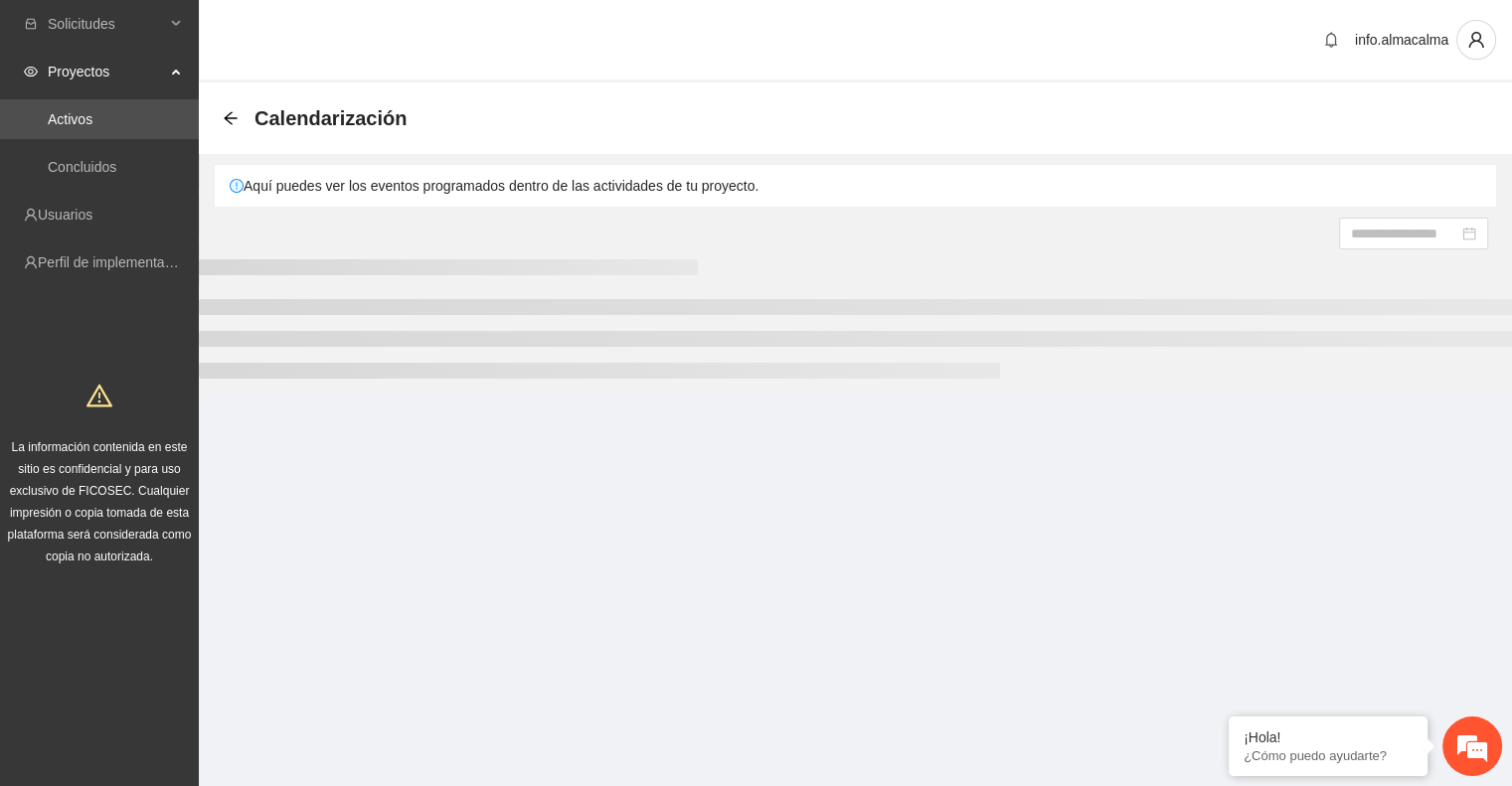 scroll, scrollTop: 0, scrollLeft: 0, axis: both 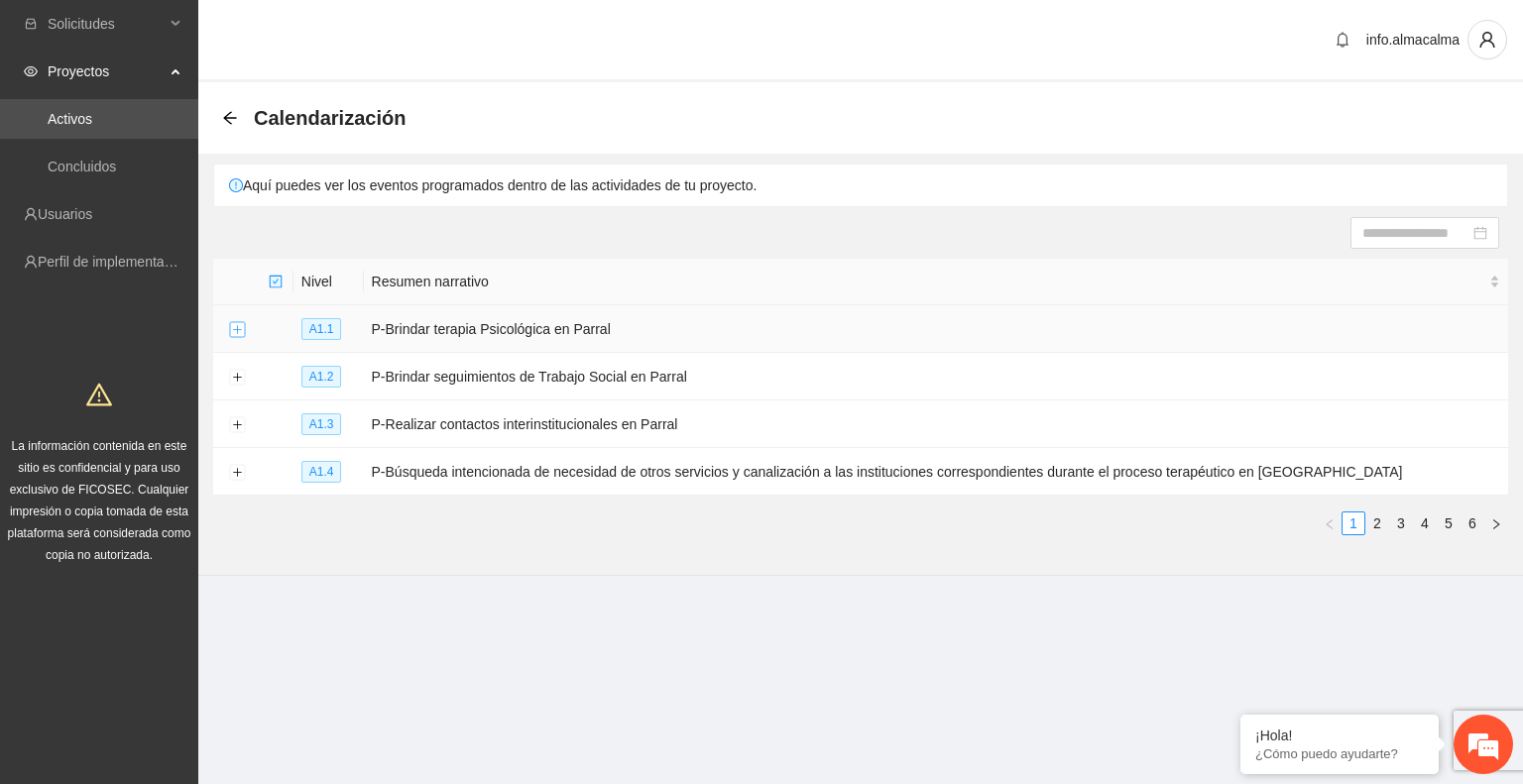 click at bounding box center [237, 330] 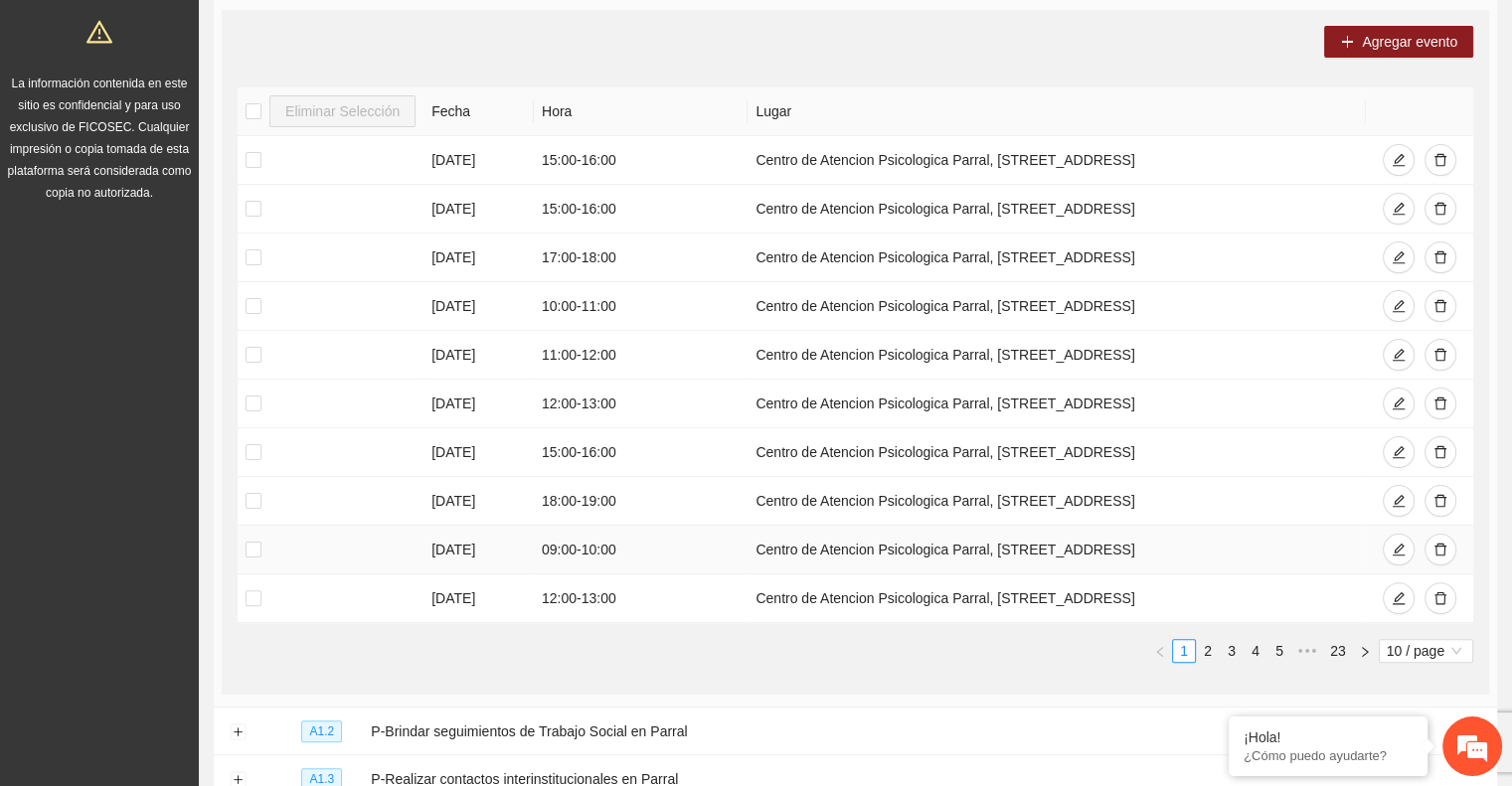 scroll, scrollTop: 365, scrollLeft: 0, axis: vertical 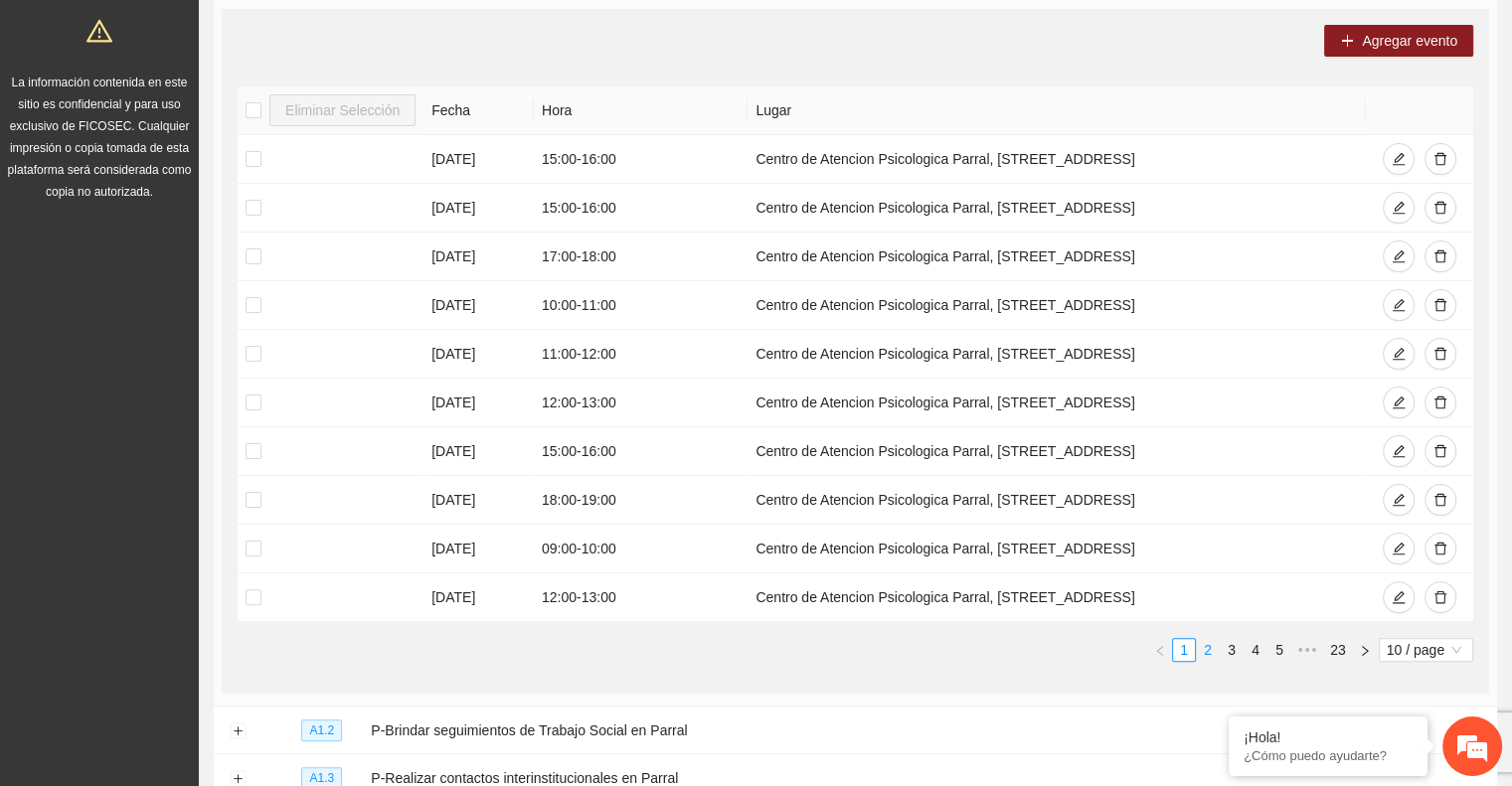 click on "2" at bounding box center [1208, 650] 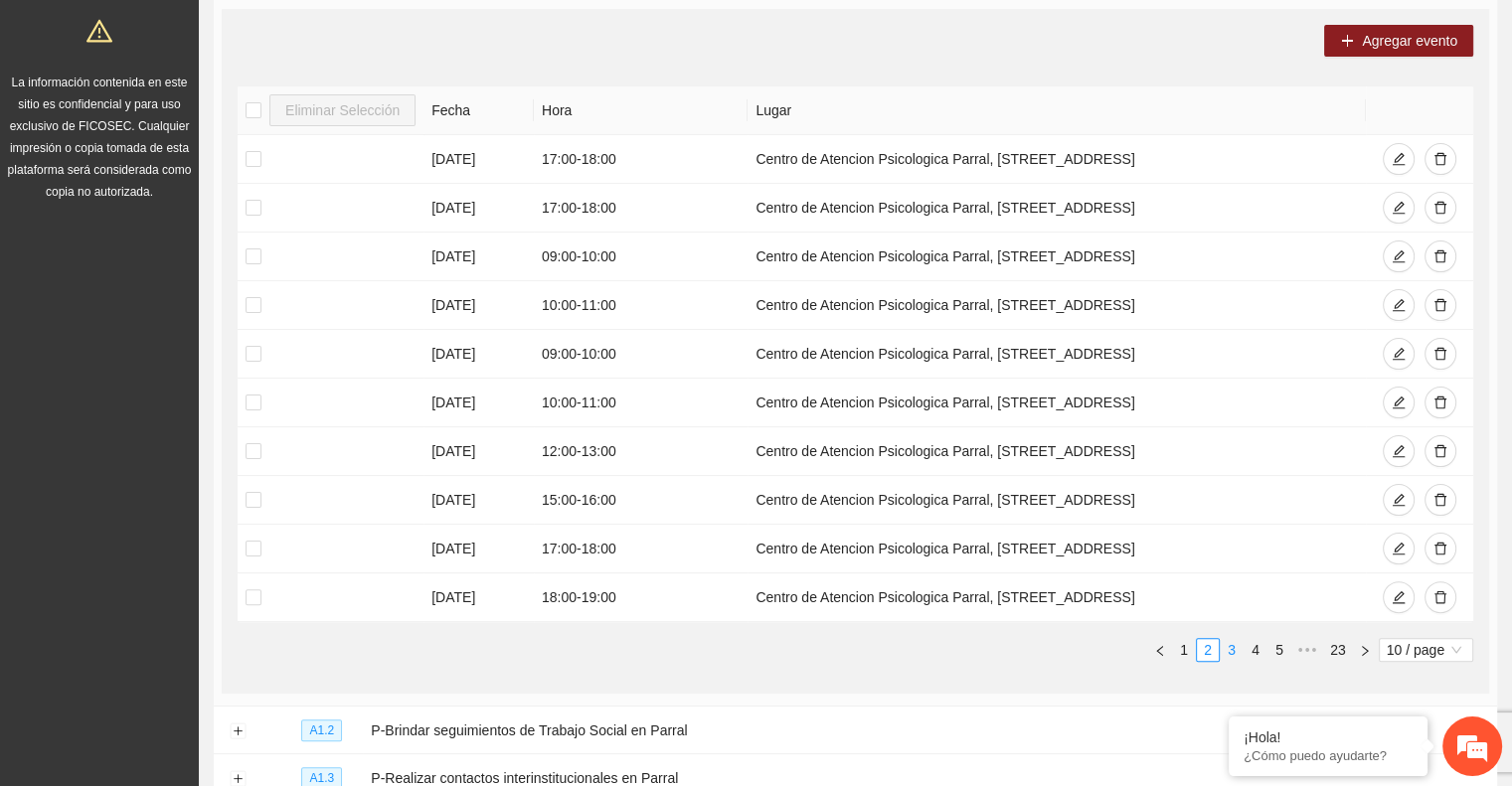 click on "3" at bounding box center (1232, 650) 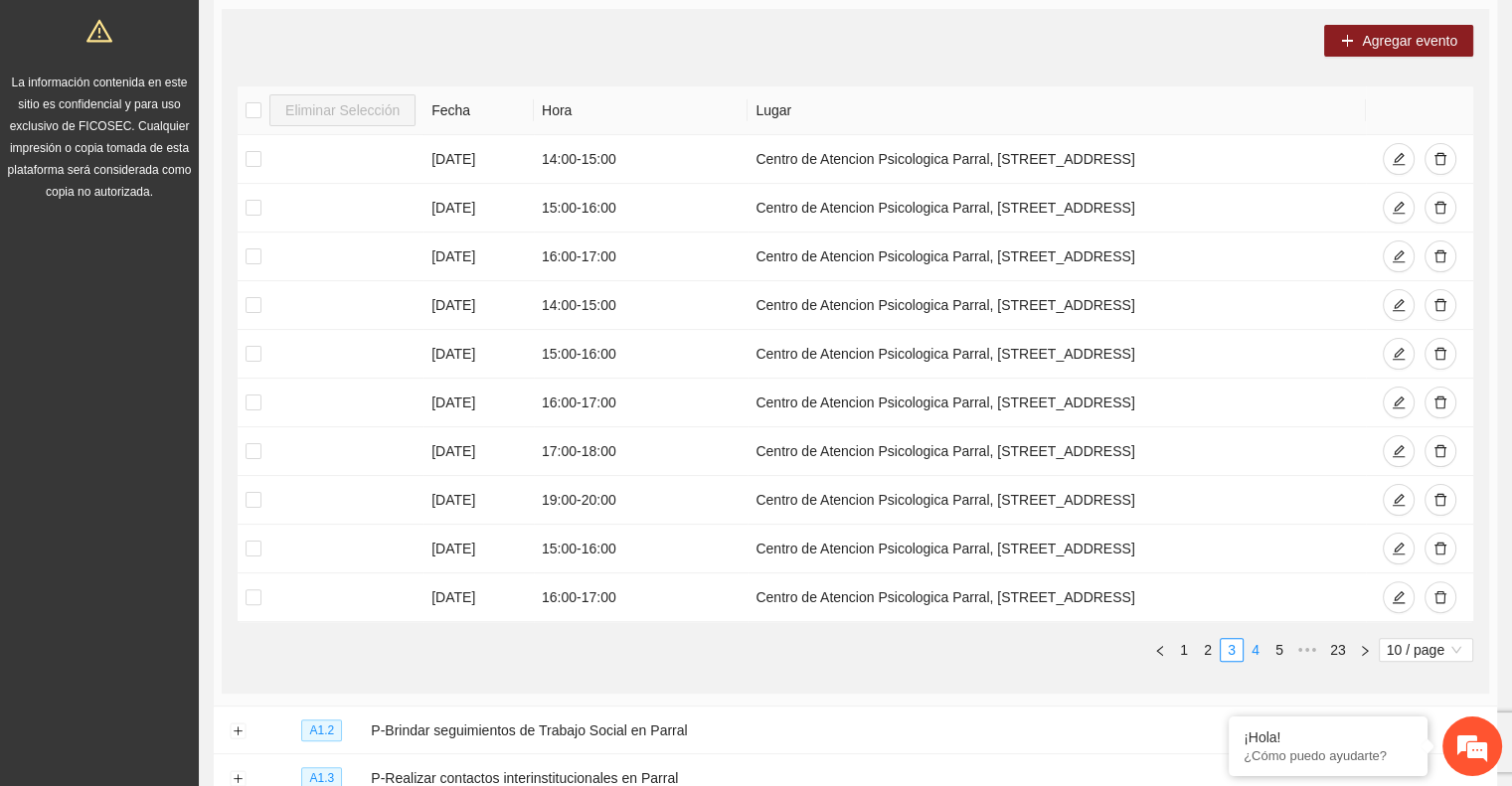 click on "4" at bounding box center [1256, 650] 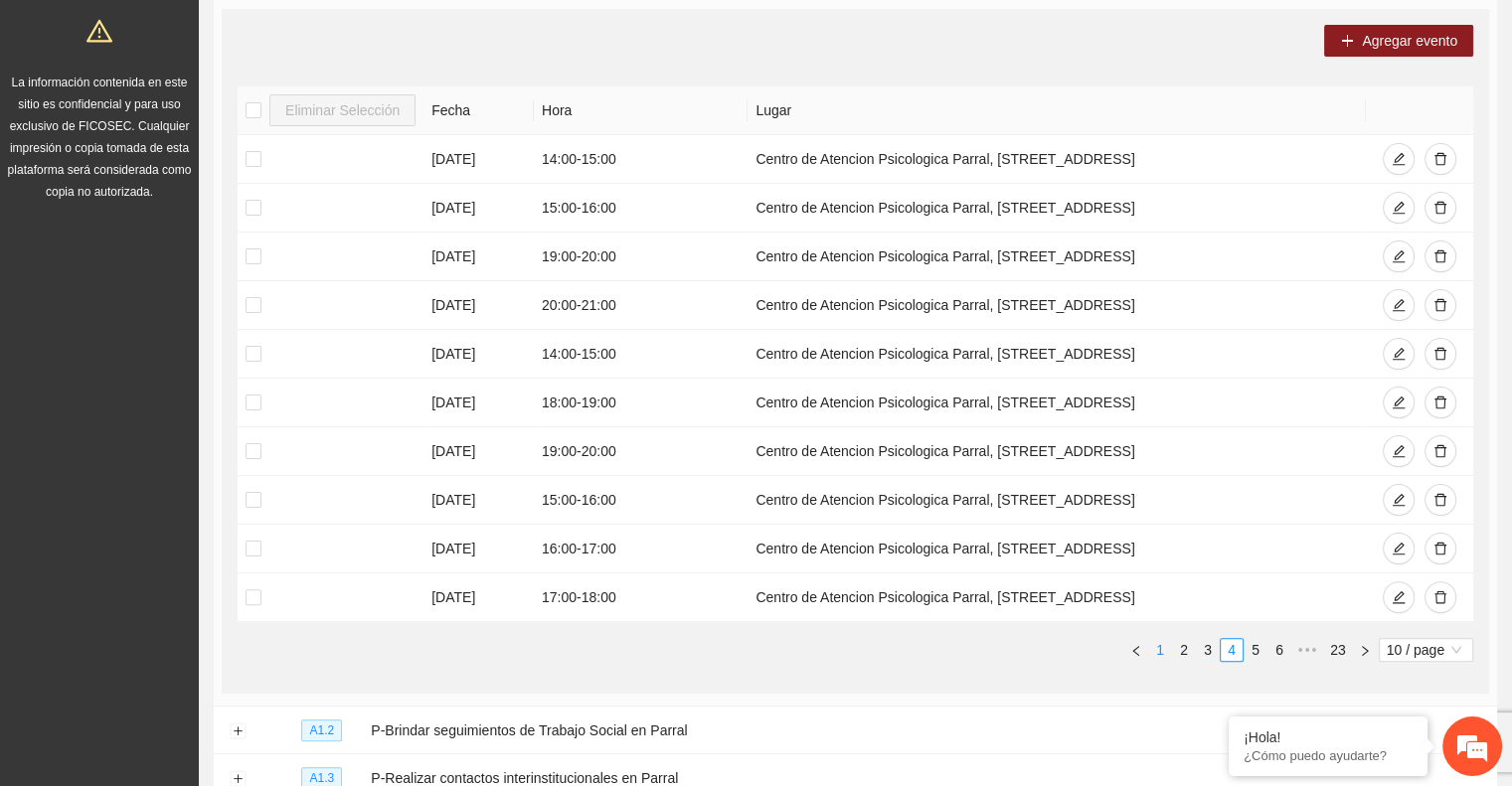 click on "1" at bounding box center [1160, 650] 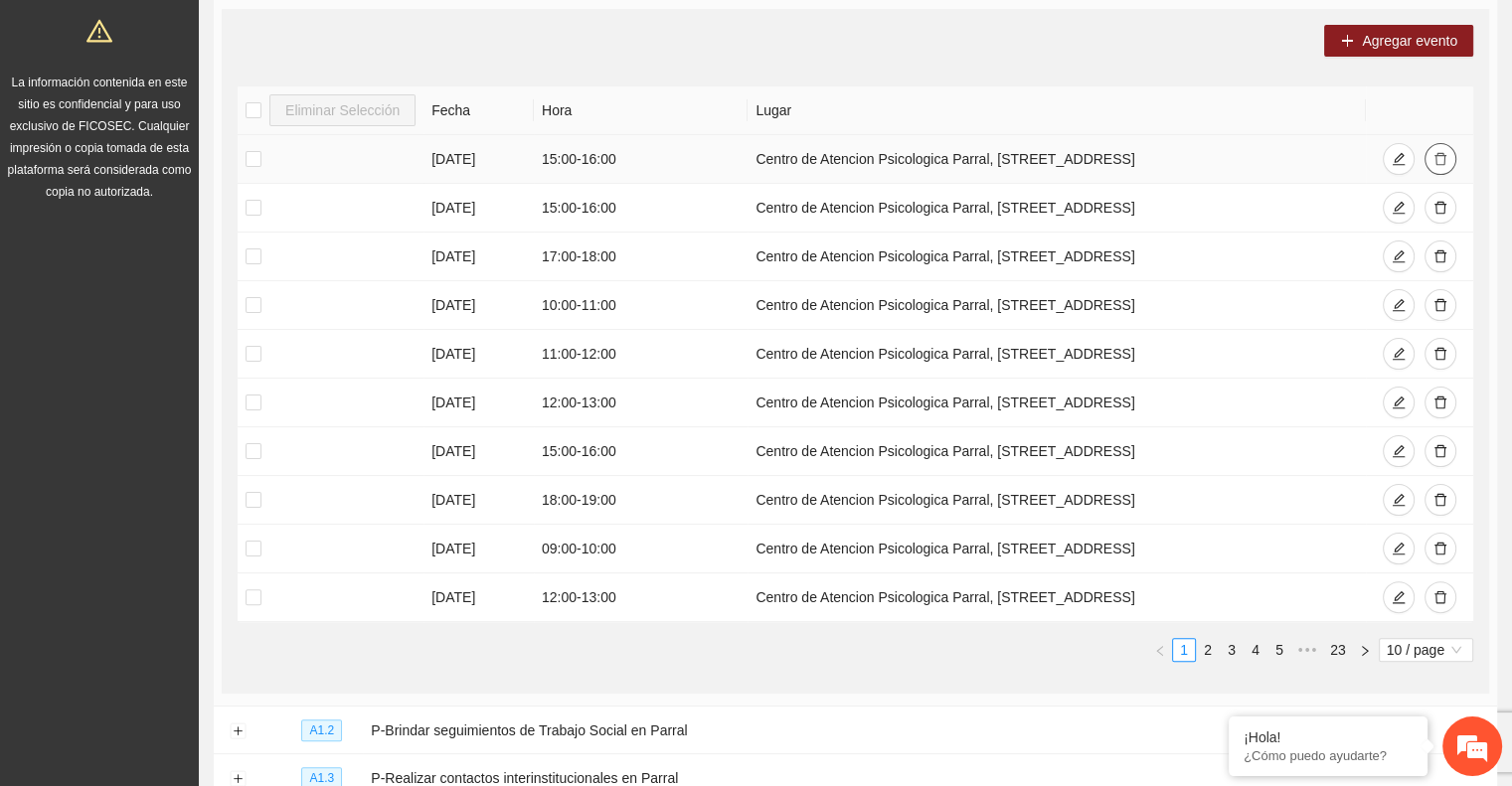 click 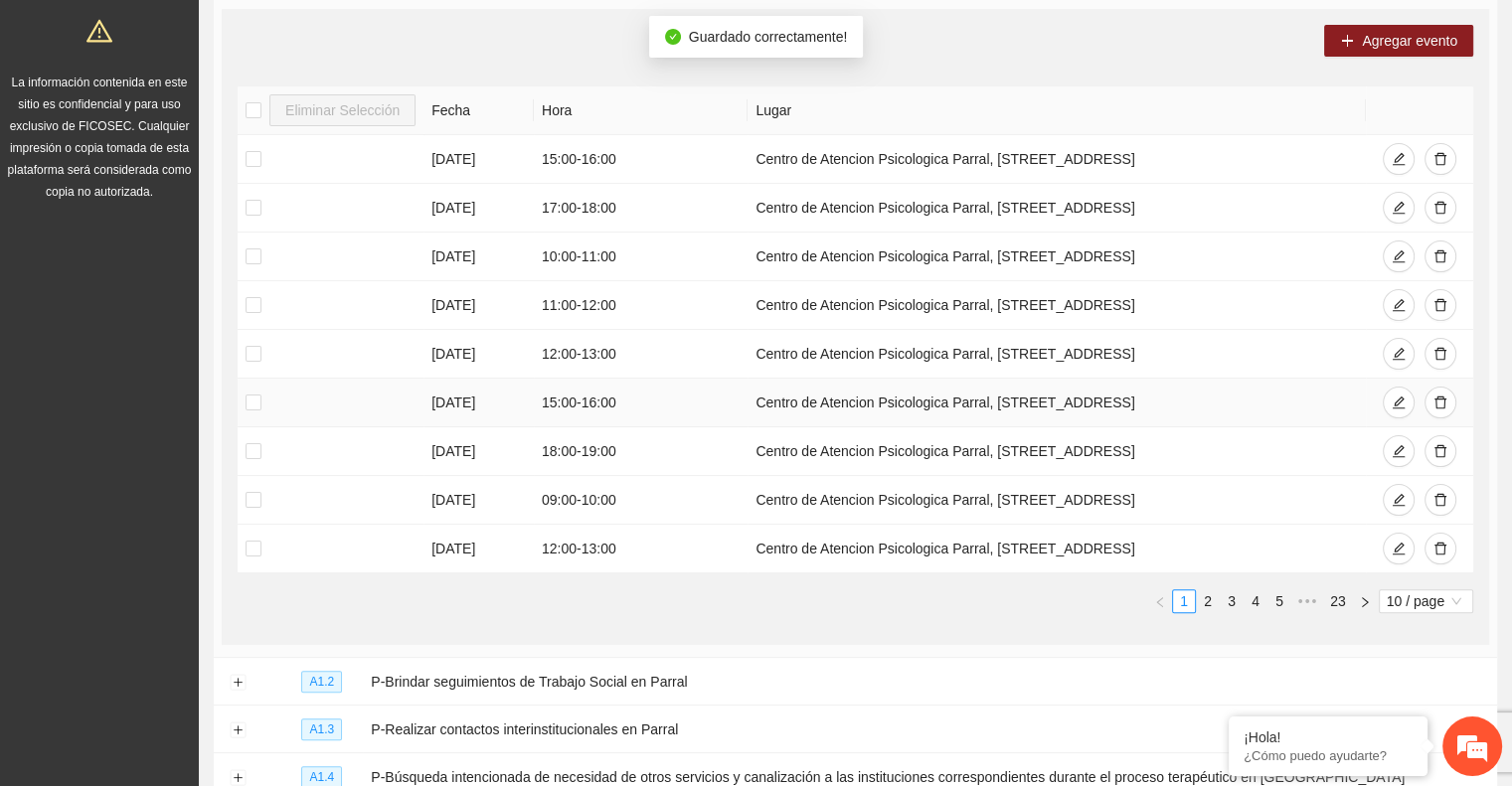 scroll, scrollTop: 536, scrollLeft: 0, axis: vertical 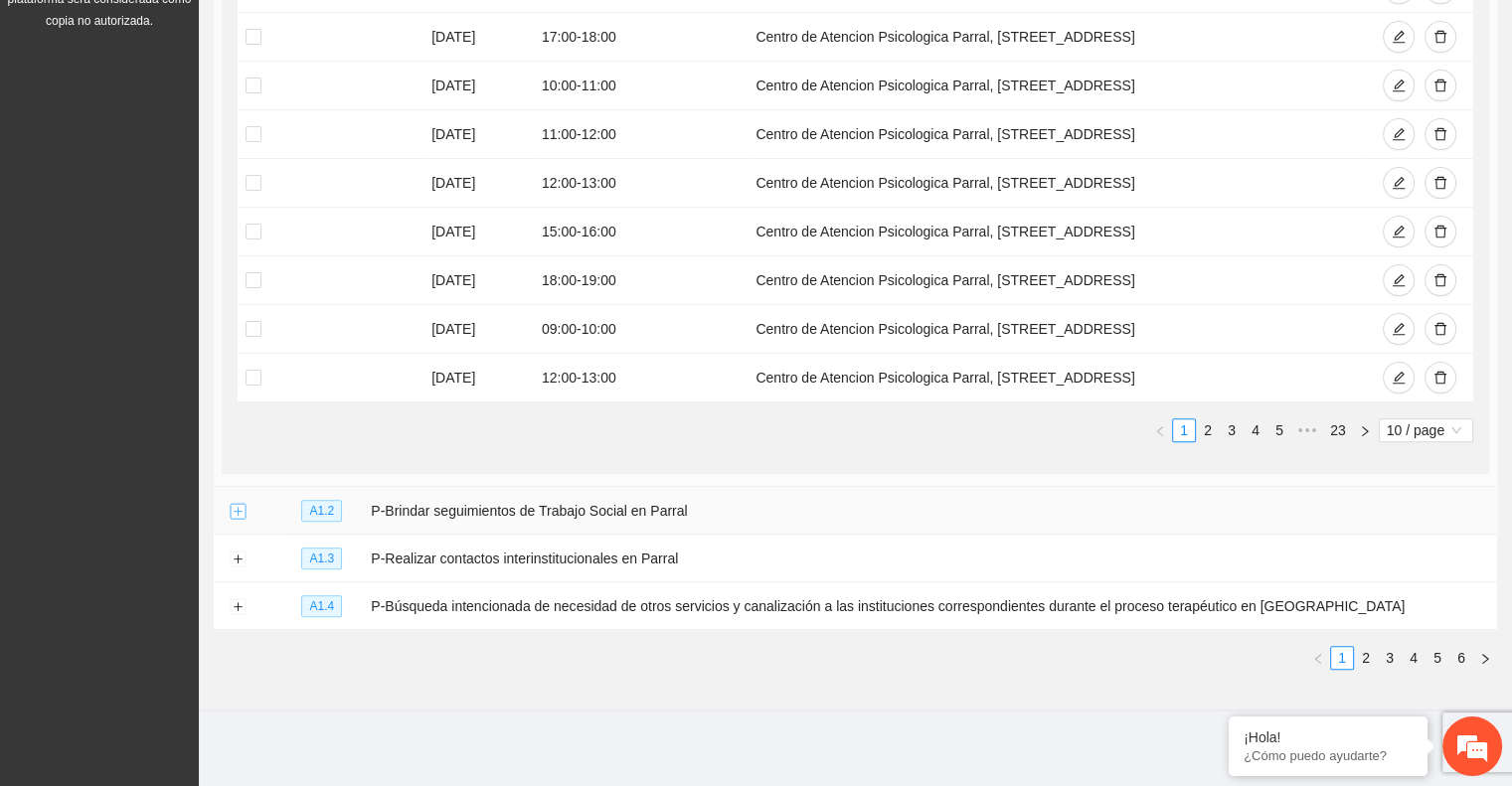 click at bounding box center [238, 512] 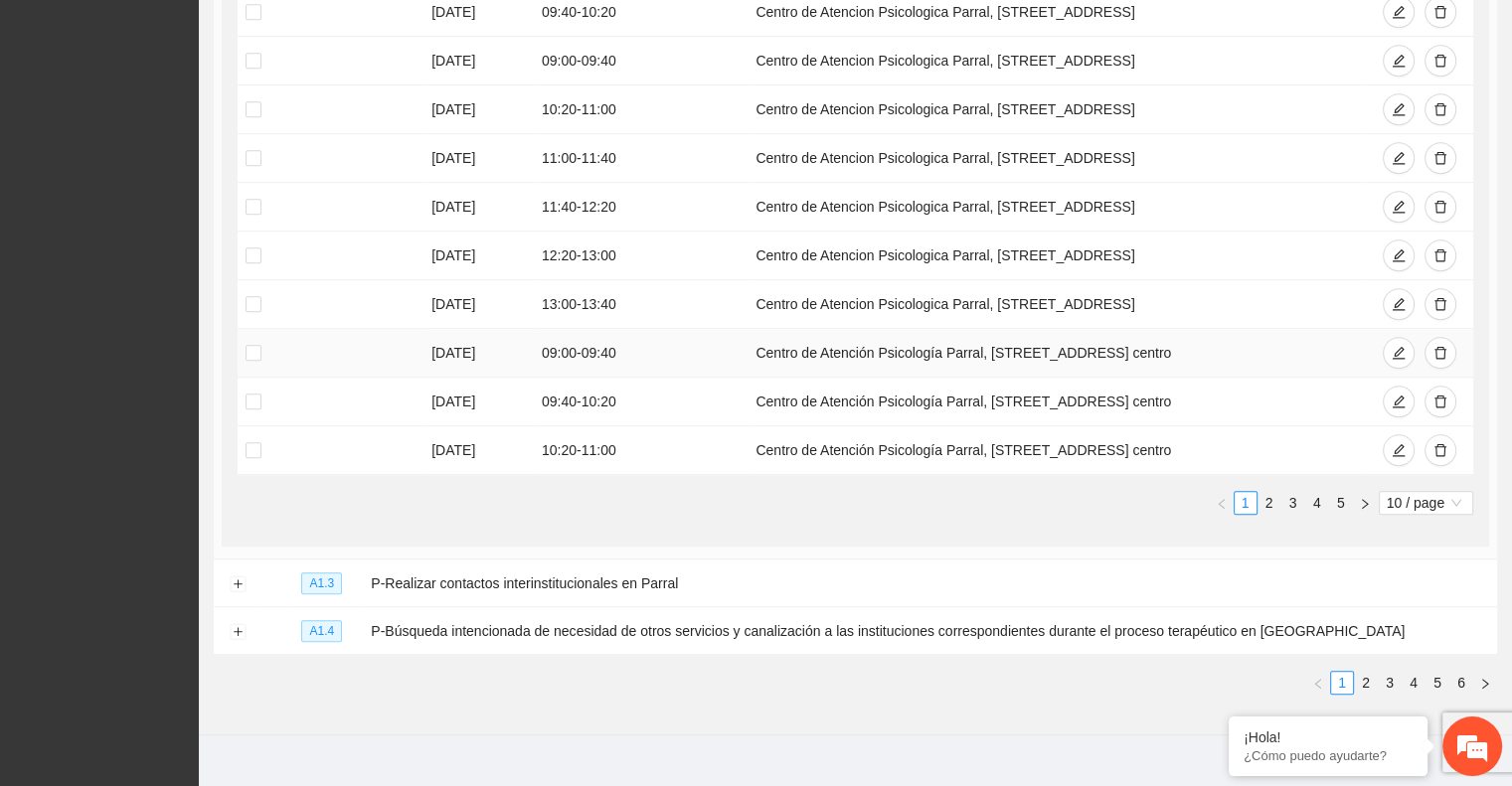 scroll, scrollTop: 1233, scrollLeft: 0, axis: vertical 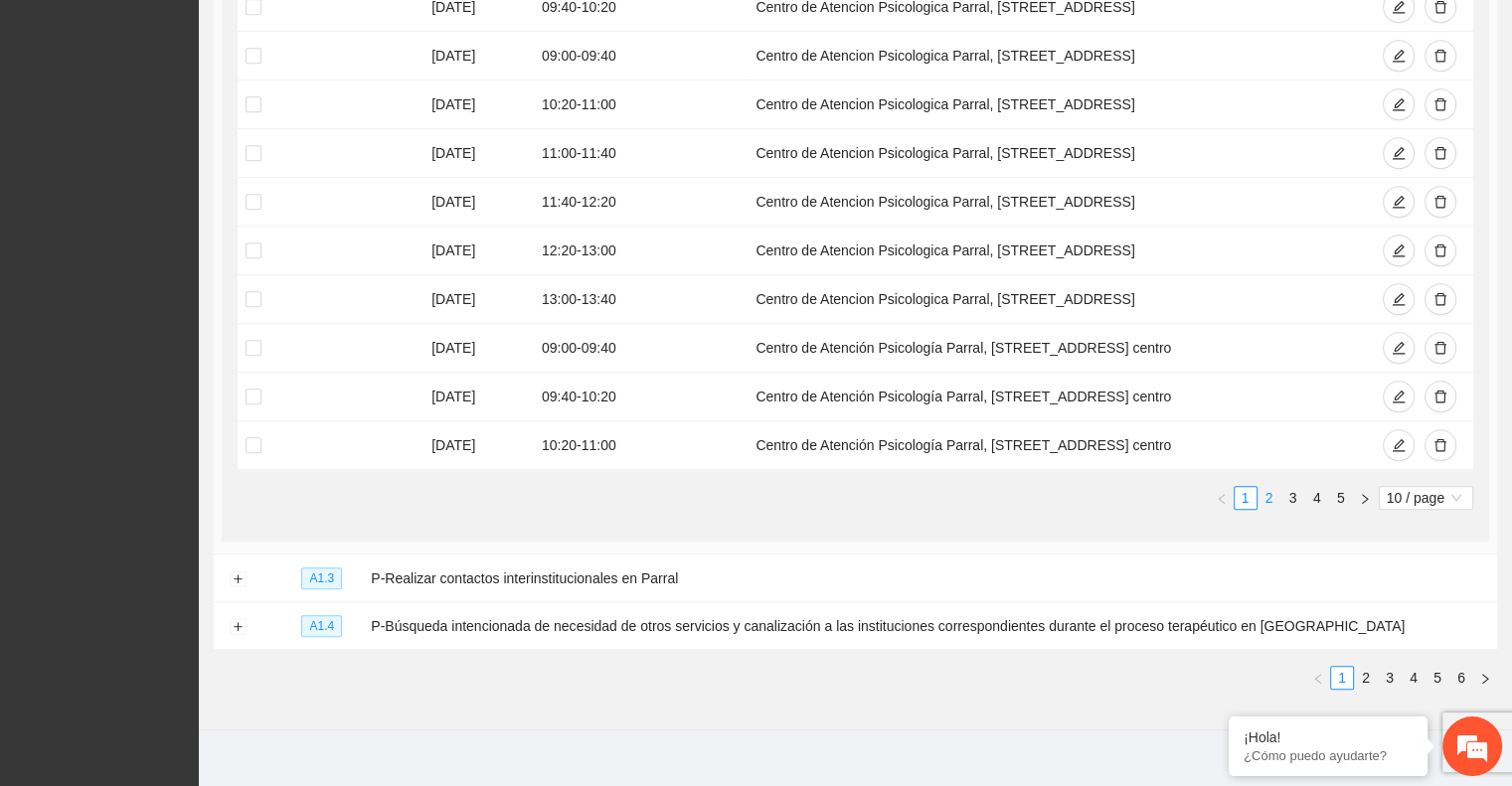 click on "2" at bounding box center (1269, 498) 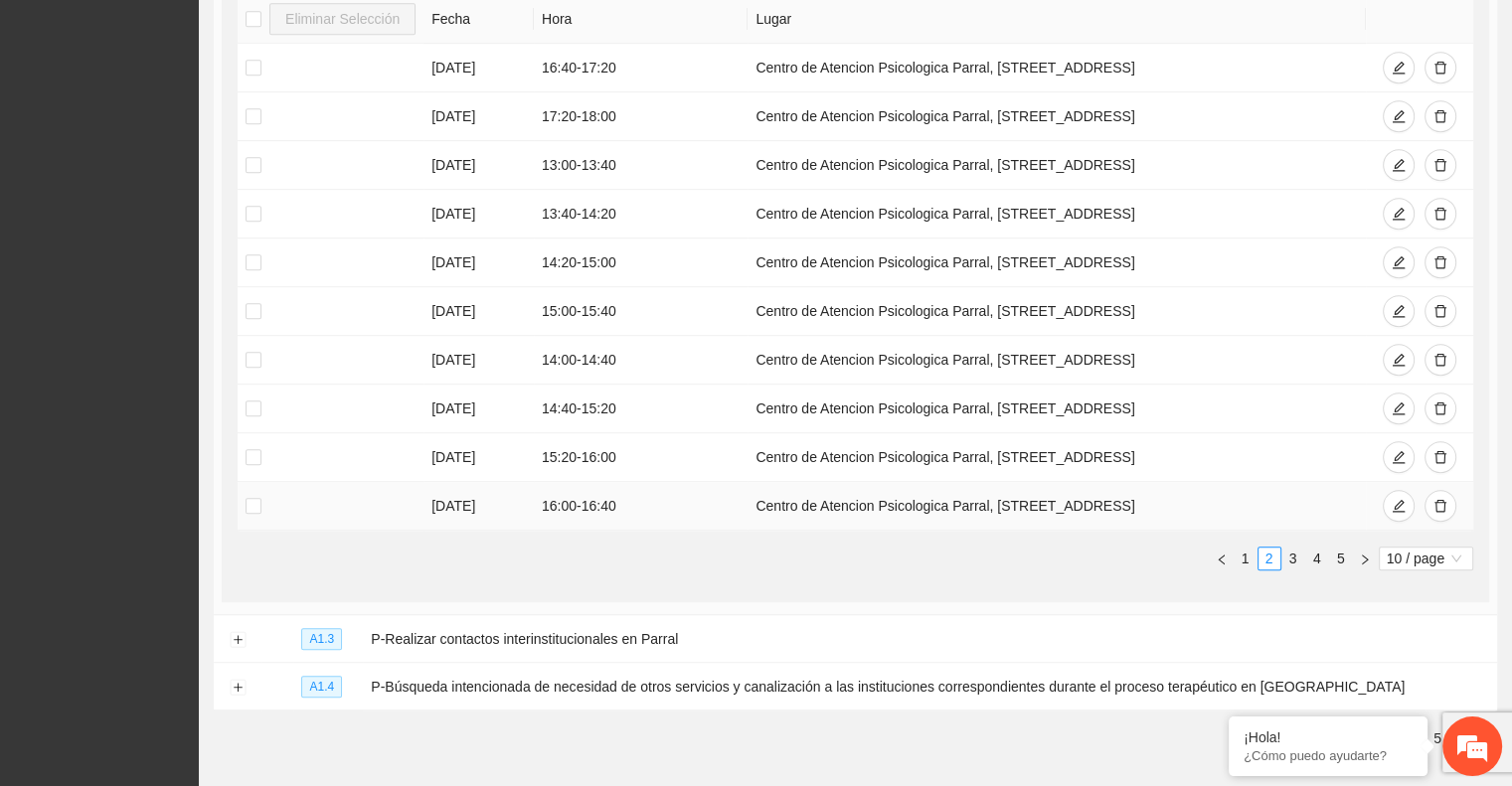 scroll, scrollTop: 1174, scrollLeft: 0, axis: vertical 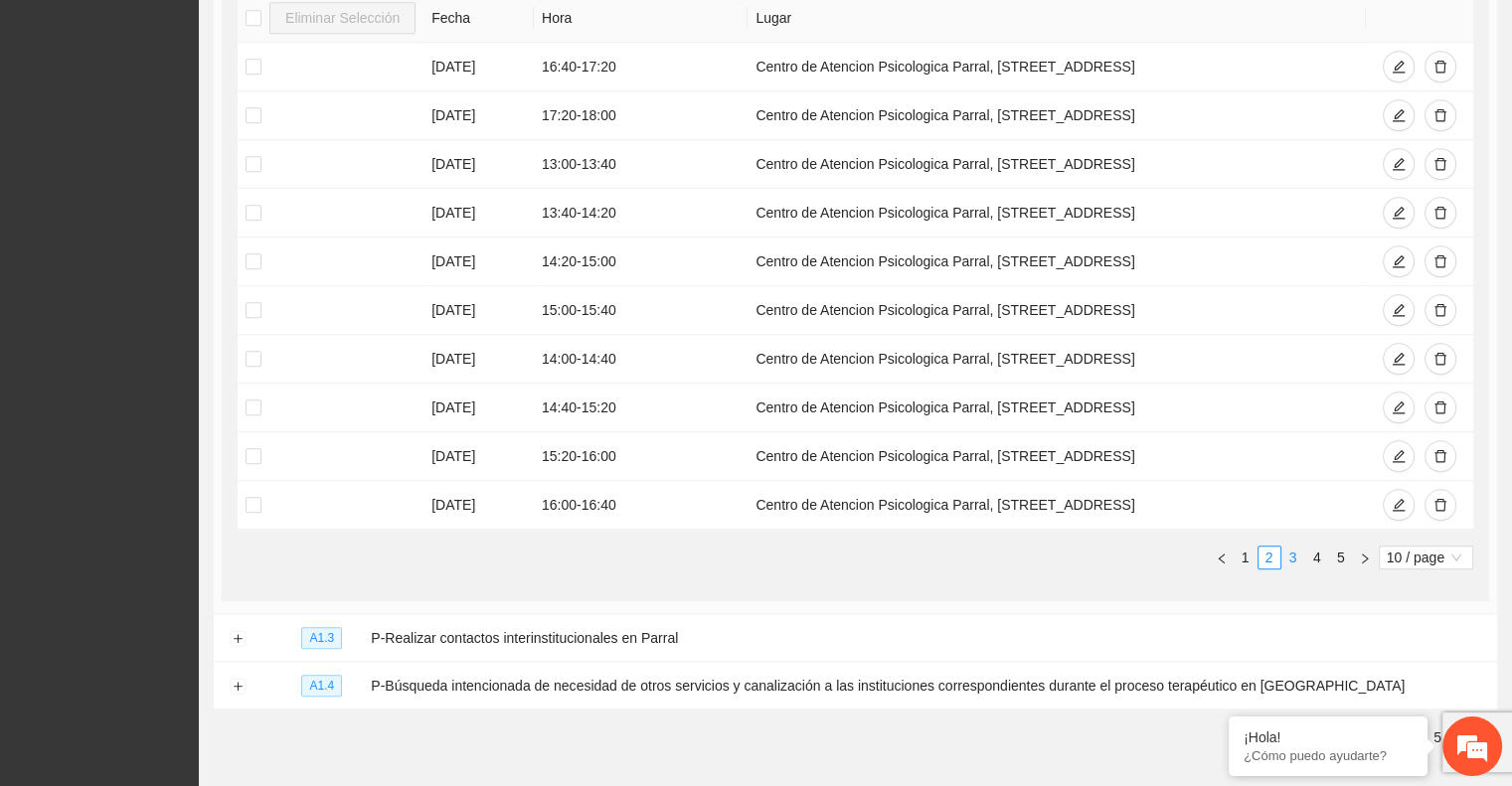 click on "3" at bounding box center (1293, 557) 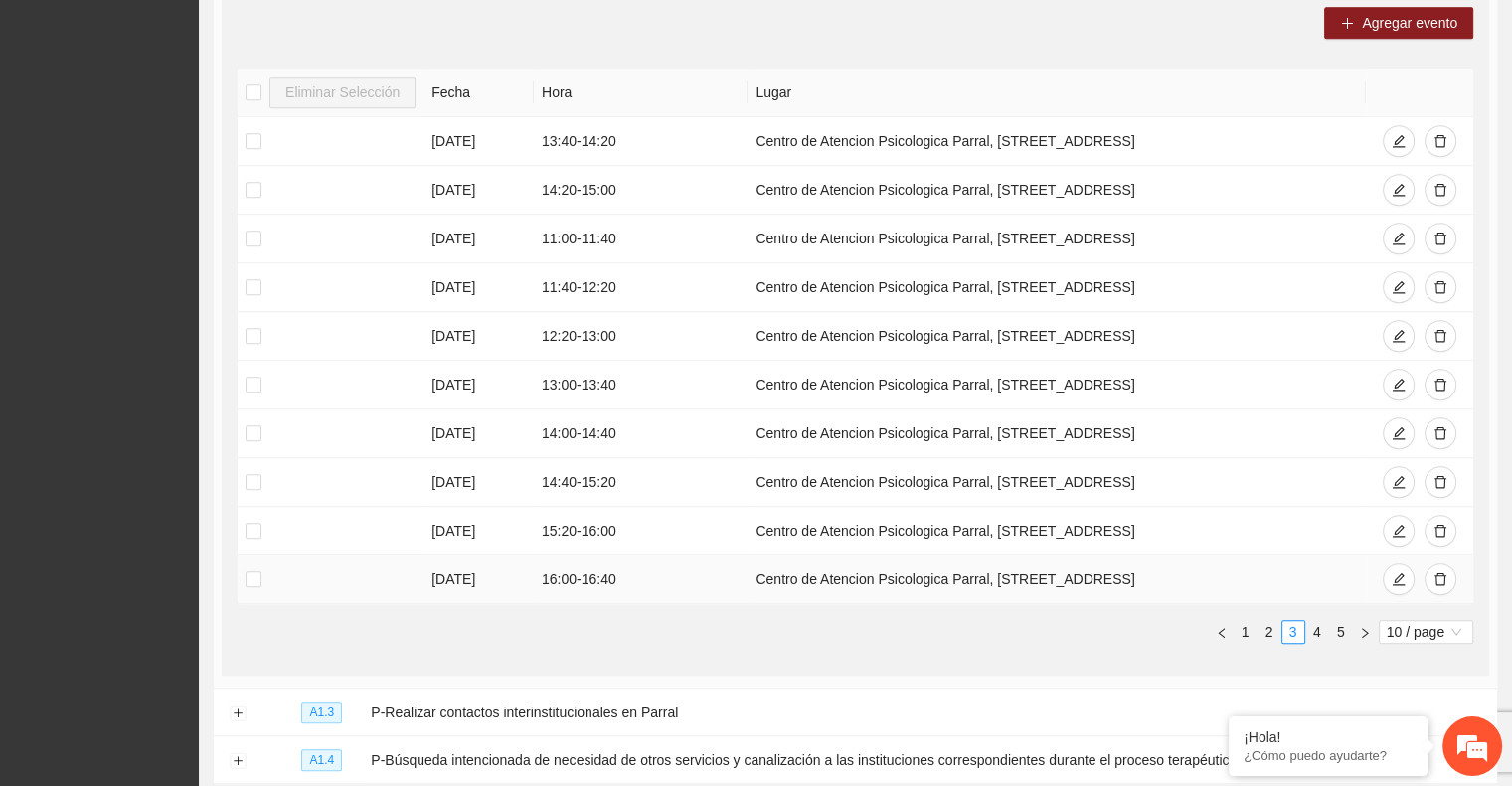 scroll, scrollTop: 1098, scrollLeft: 0, axis: vertical 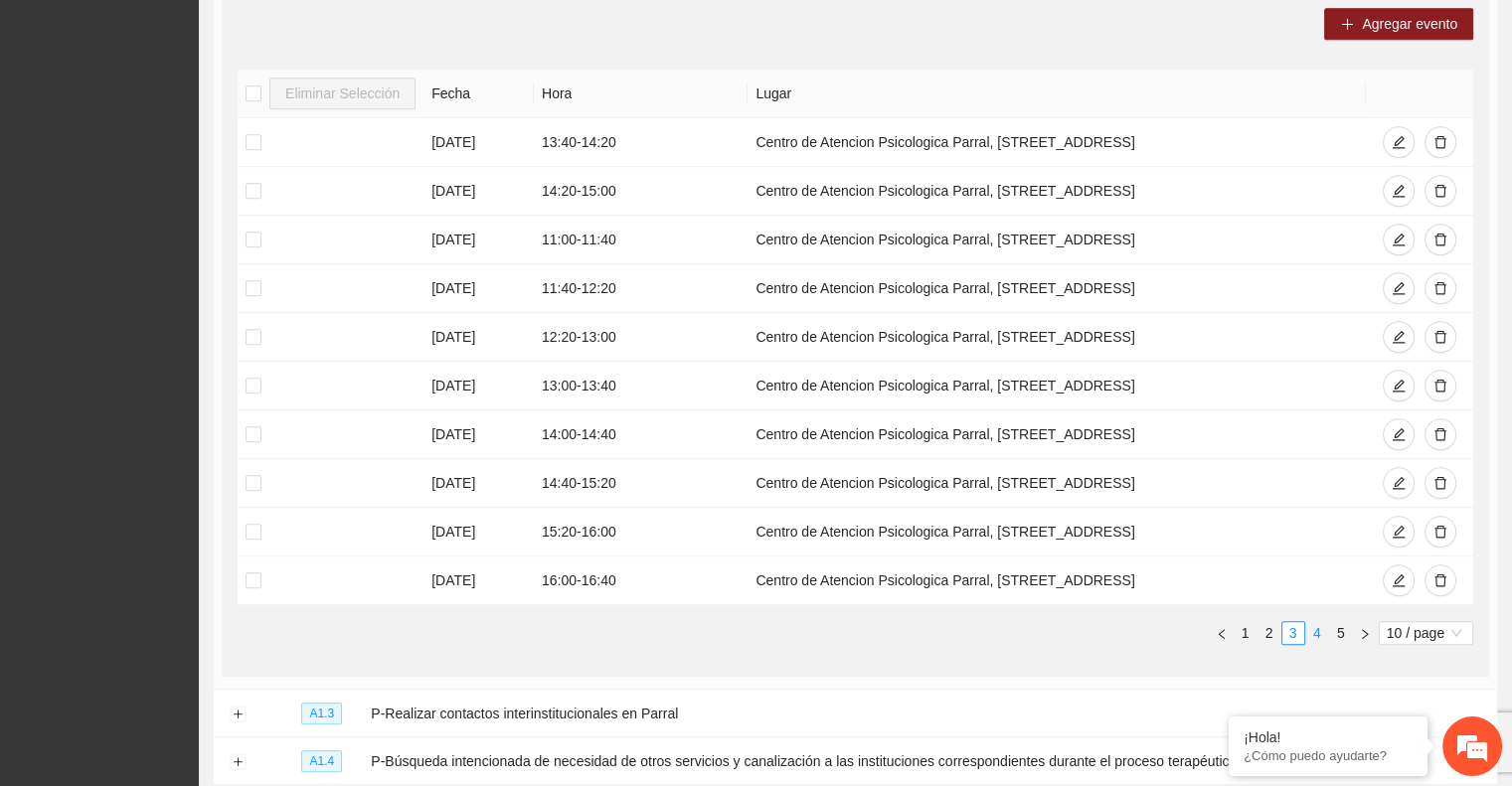 click on "4" at bounding box center (1317, 633) 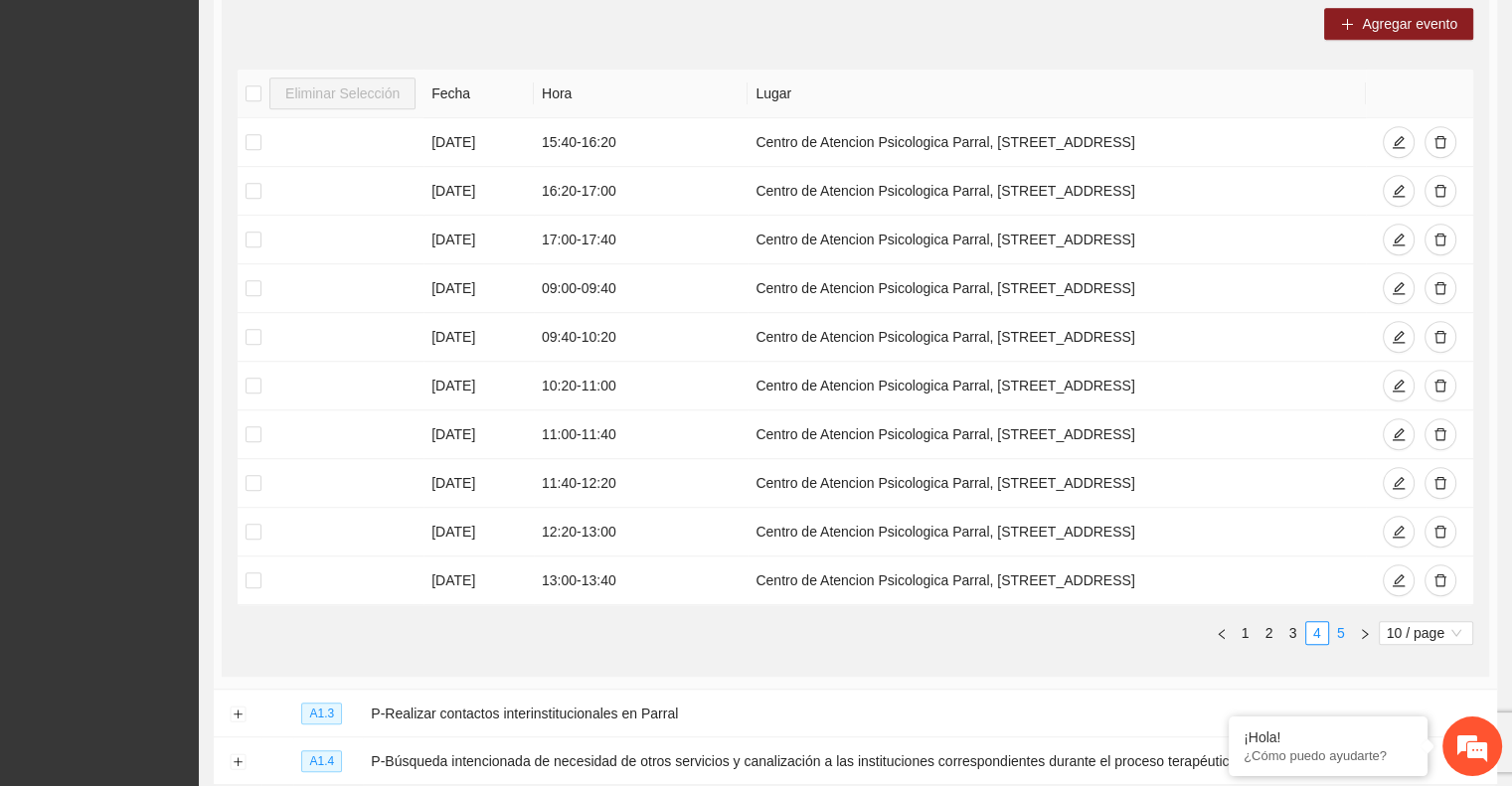 click on "5" at bounding box center [1341, 633] 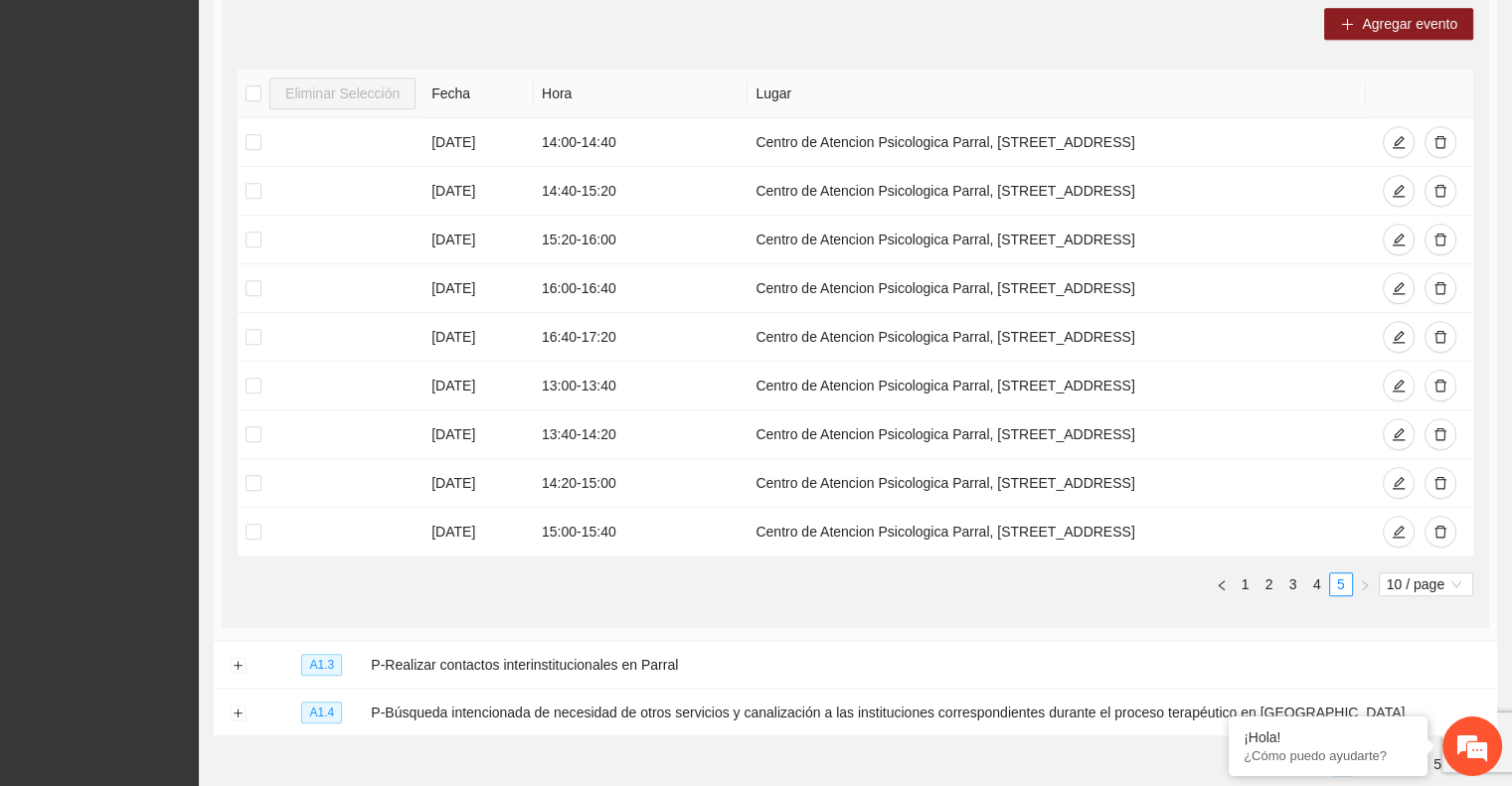 scroll, scrollTop: 1201, scrollLeft: 0, axis: vertical 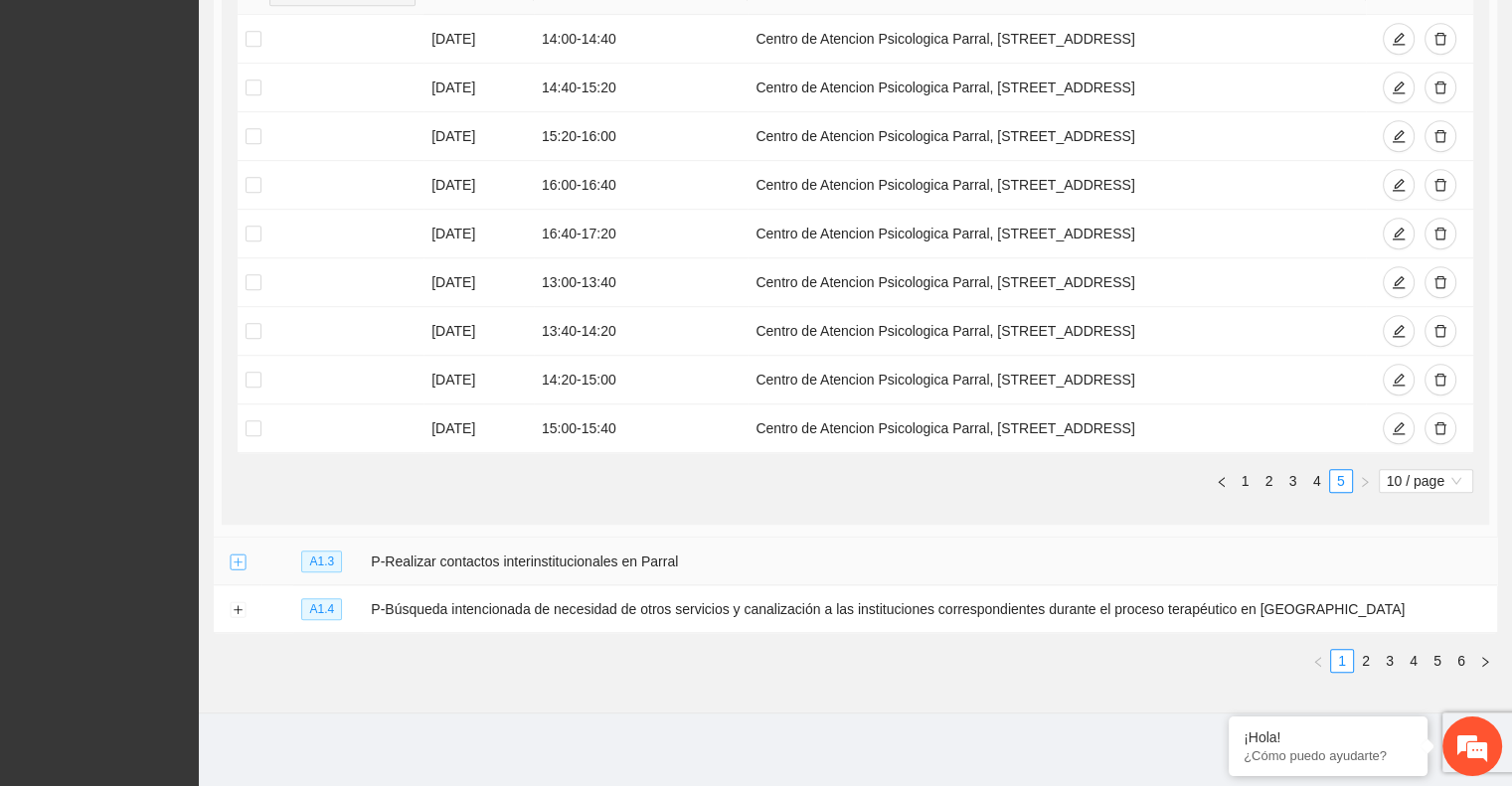 click at bounding box center [238, 562] 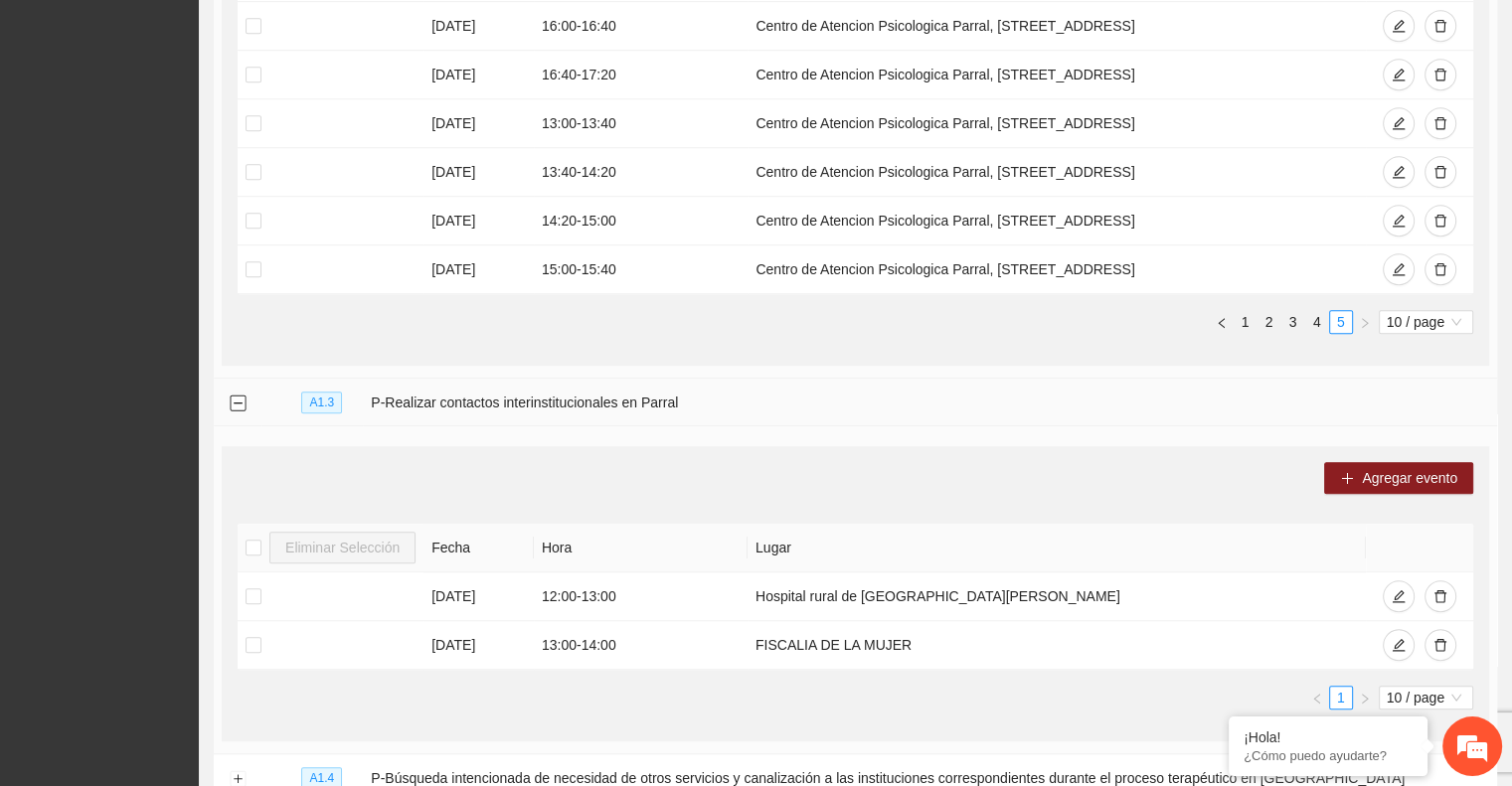 scroll, scrollTop: 1529, scrollLeft: 0, axis: vertical 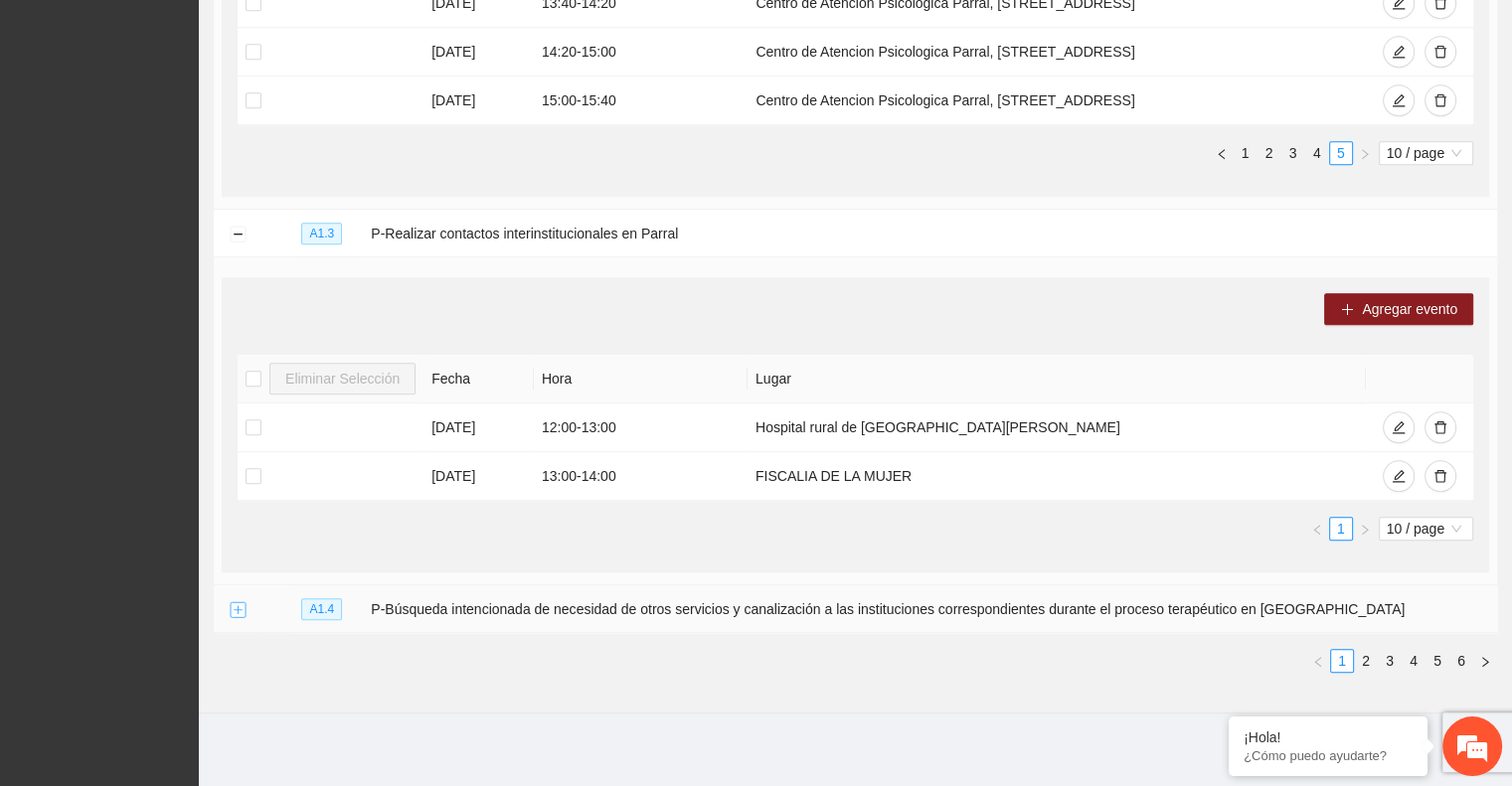 click at bounding box center [238, 610] 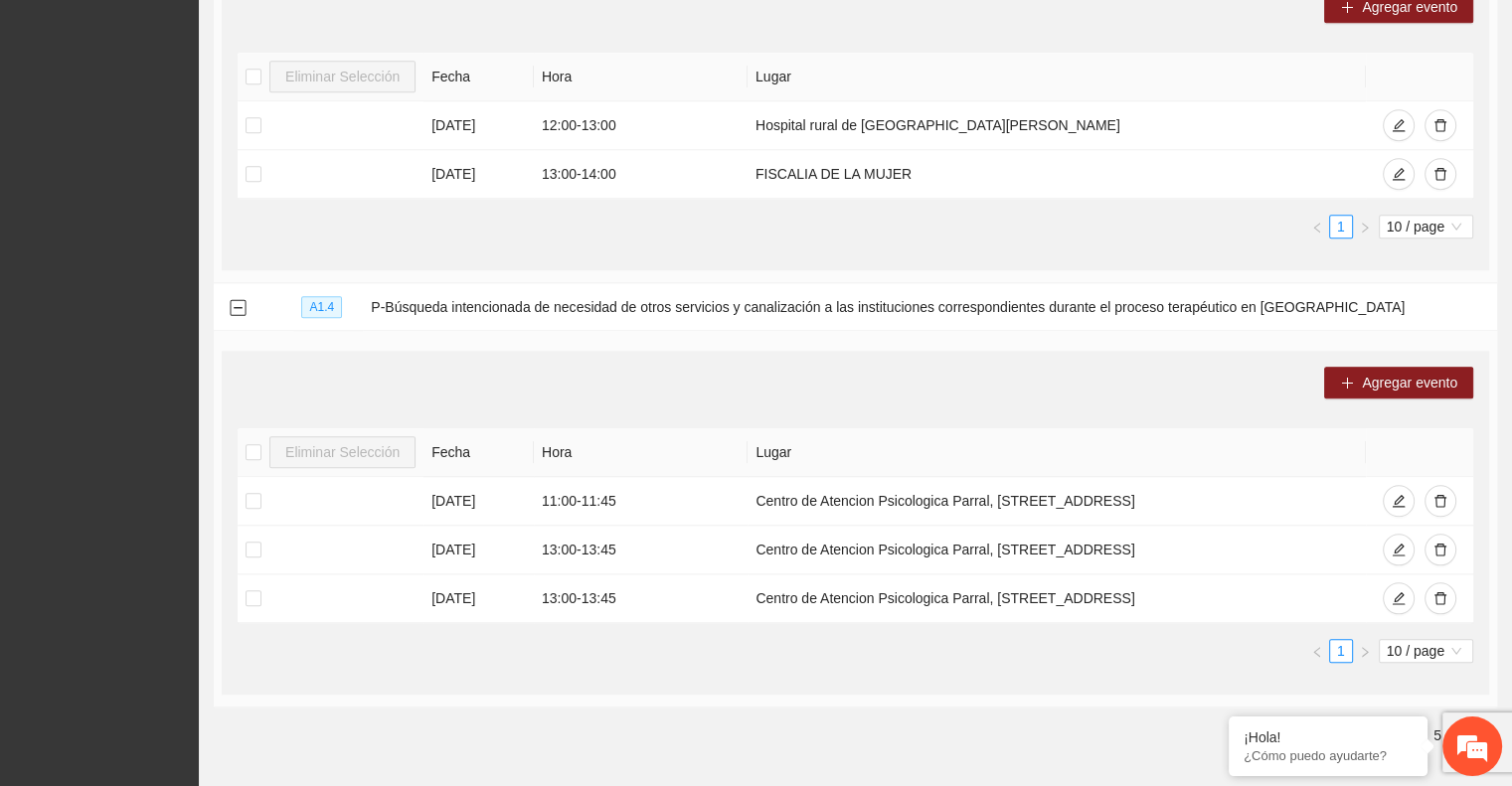 scroll, scrollTop: 1894, scrollLeft: 0, axis: vertical 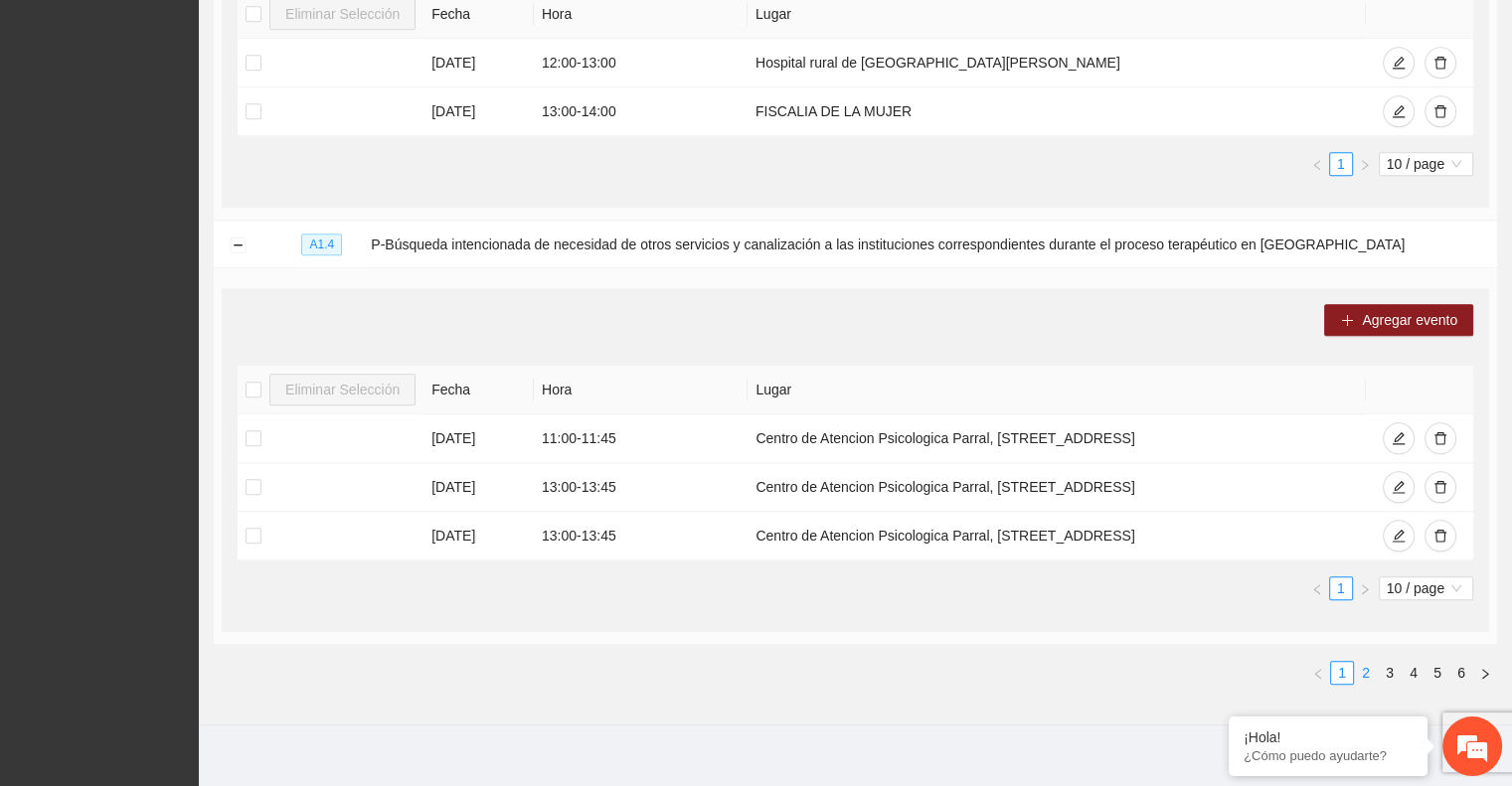 click on "2" at bounding box center (1366, 673) 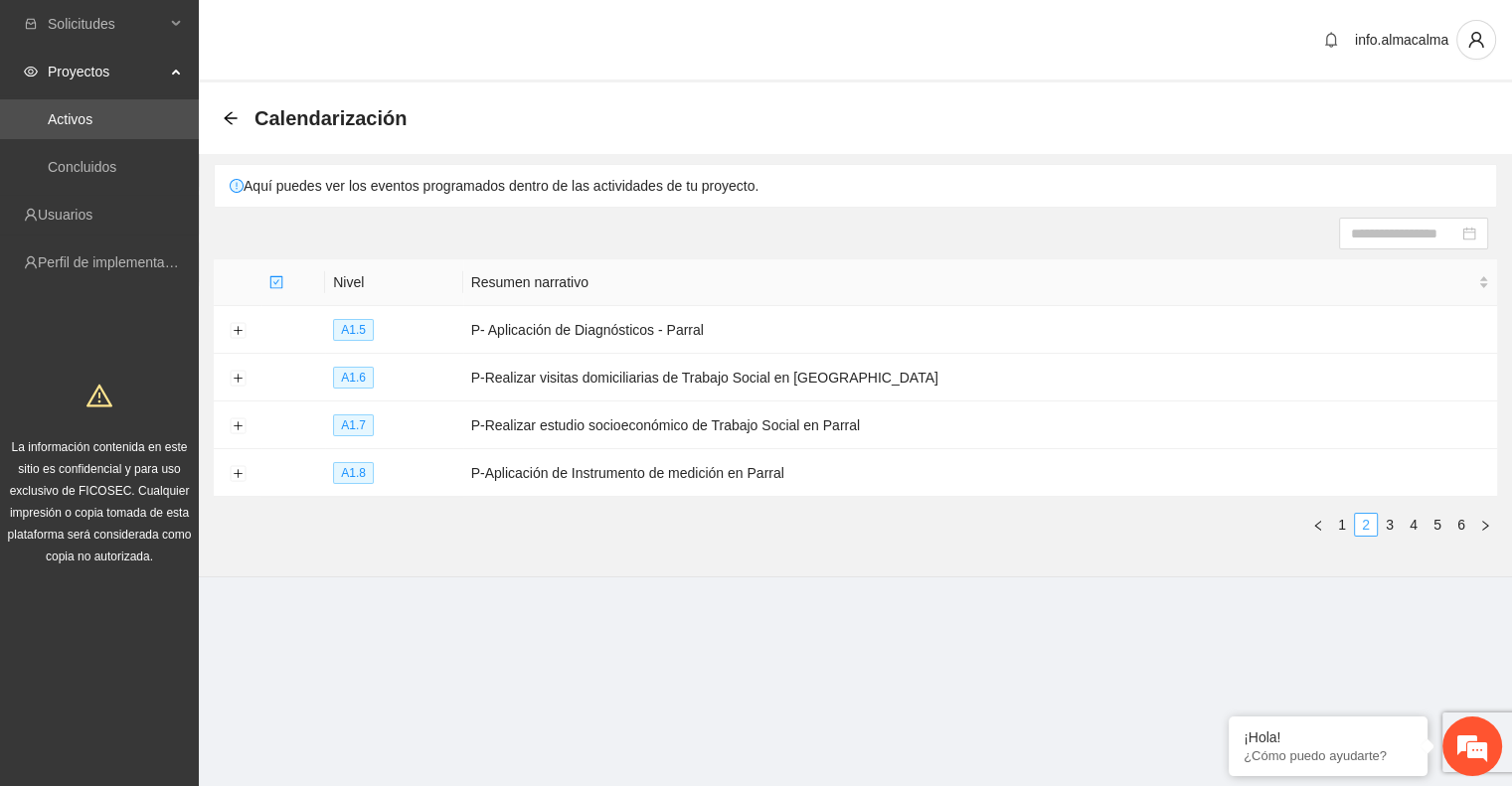 scroll, scrollTop: 0, scrollLeft: 0, axis: both 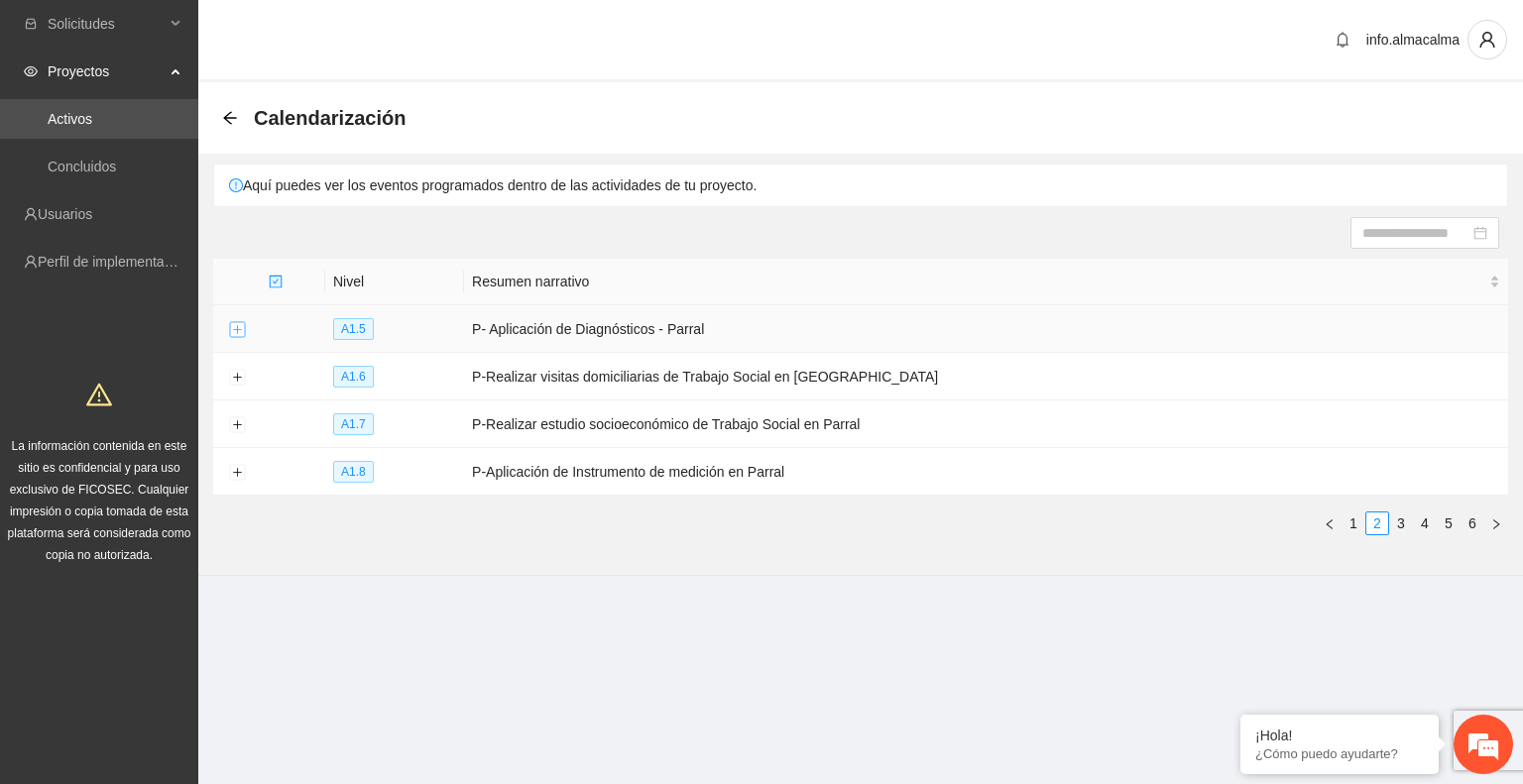click at bounding box center (237, 330) 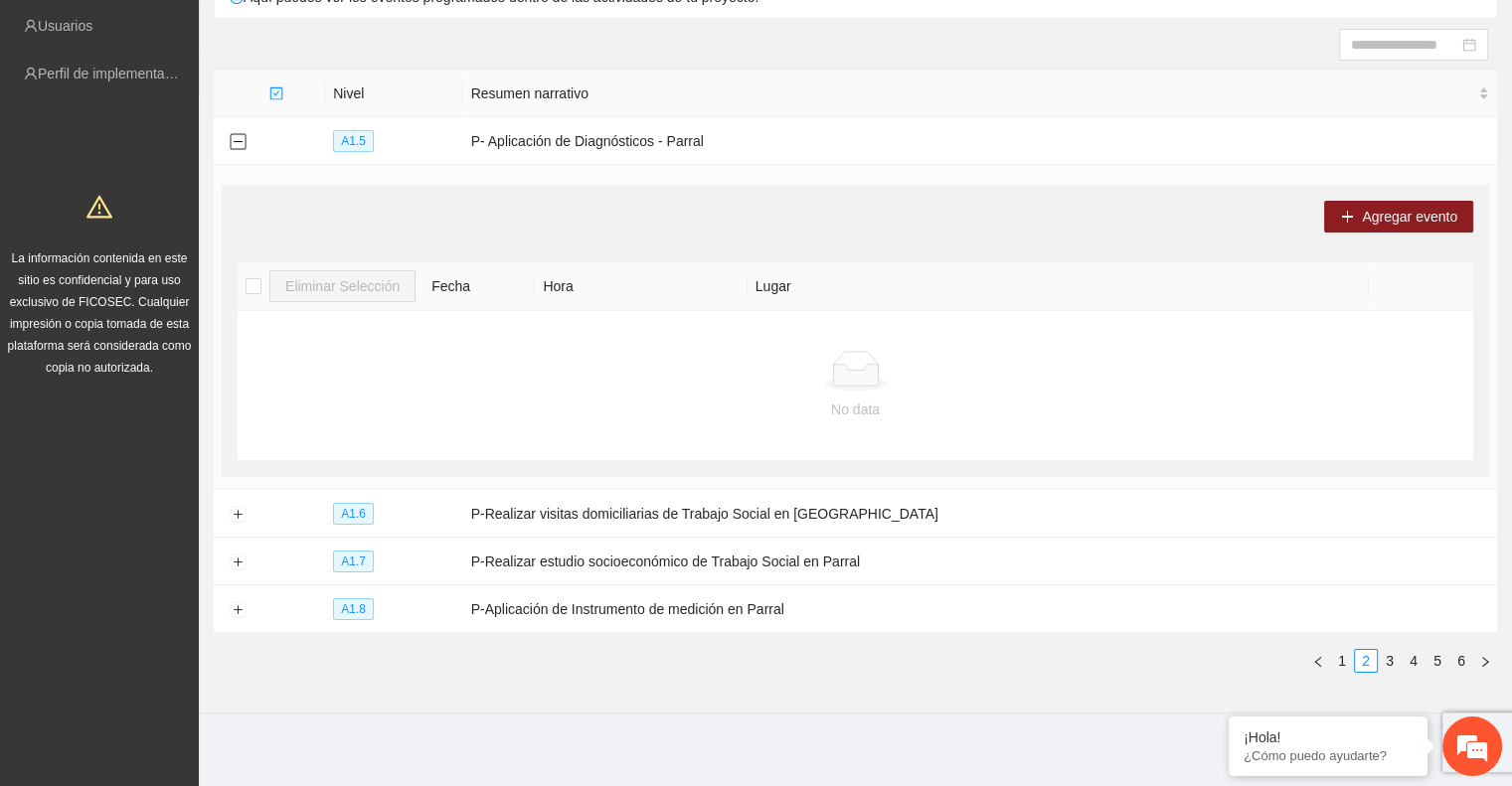 scroll, scrollTop: 193, scrollLeft: 0, axis: vertical 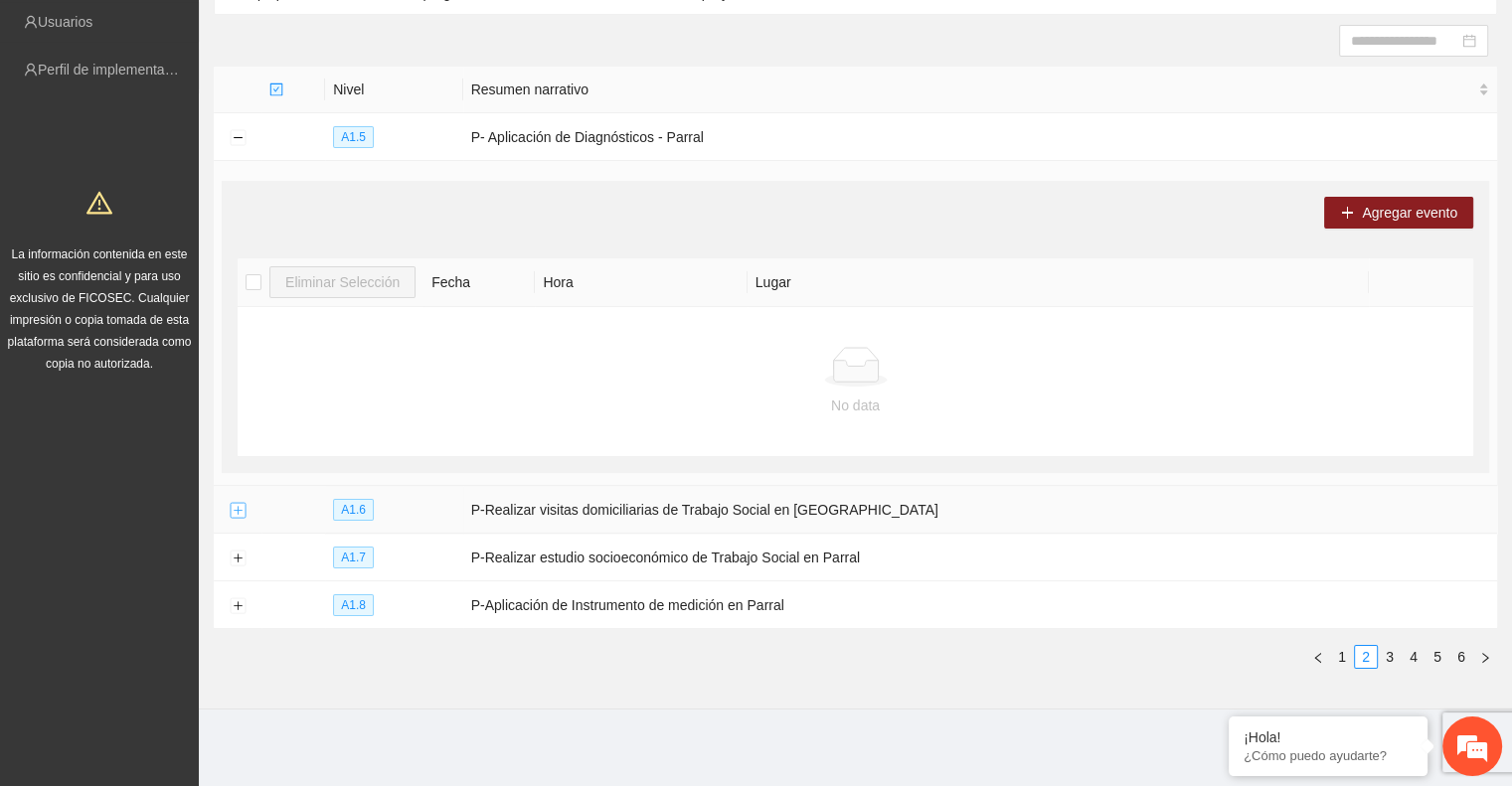 click at bounding box center (238, 511) 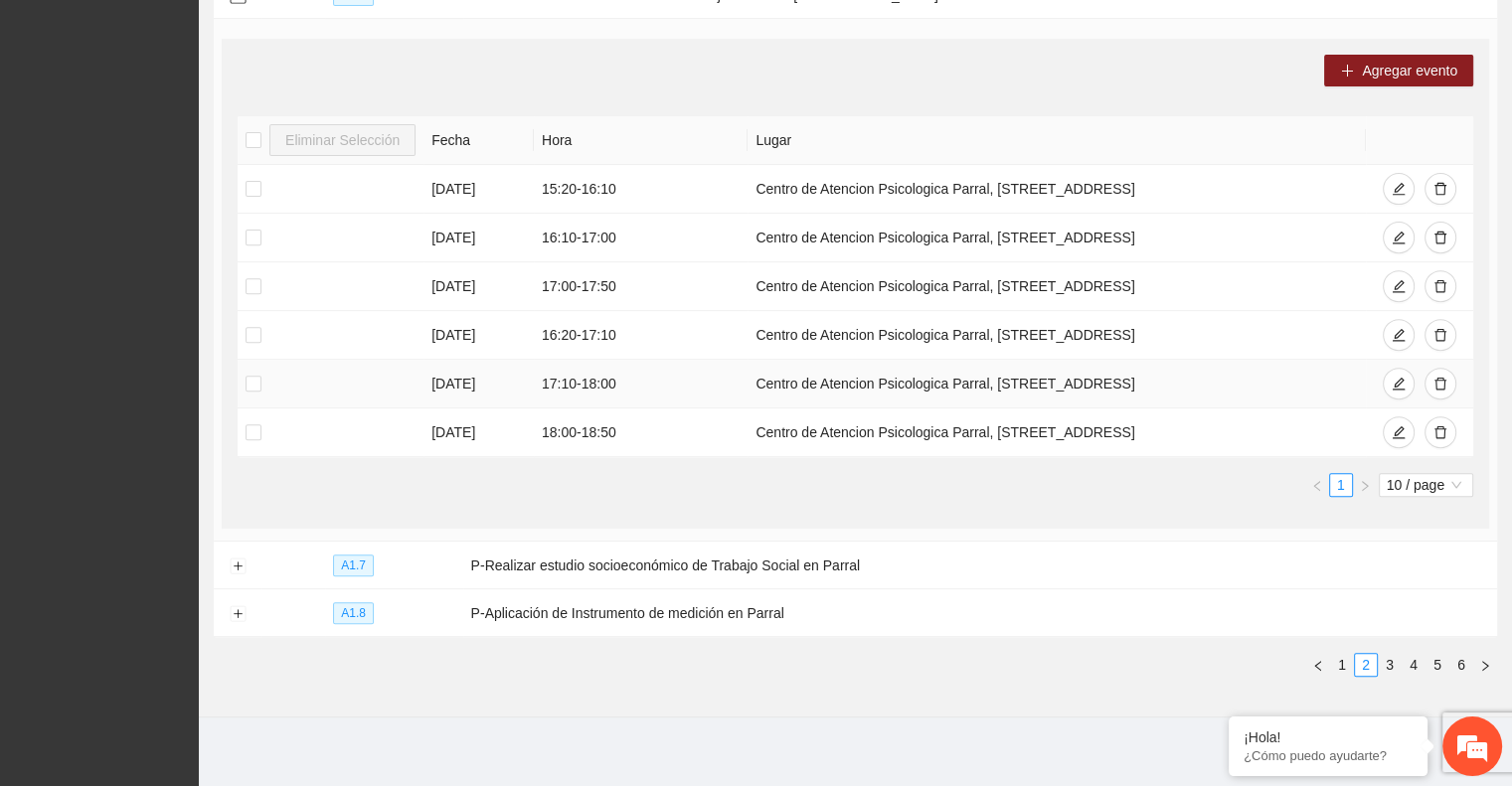 scroll, scrollTop: 714, scrollLeft: 0, axis: vertical 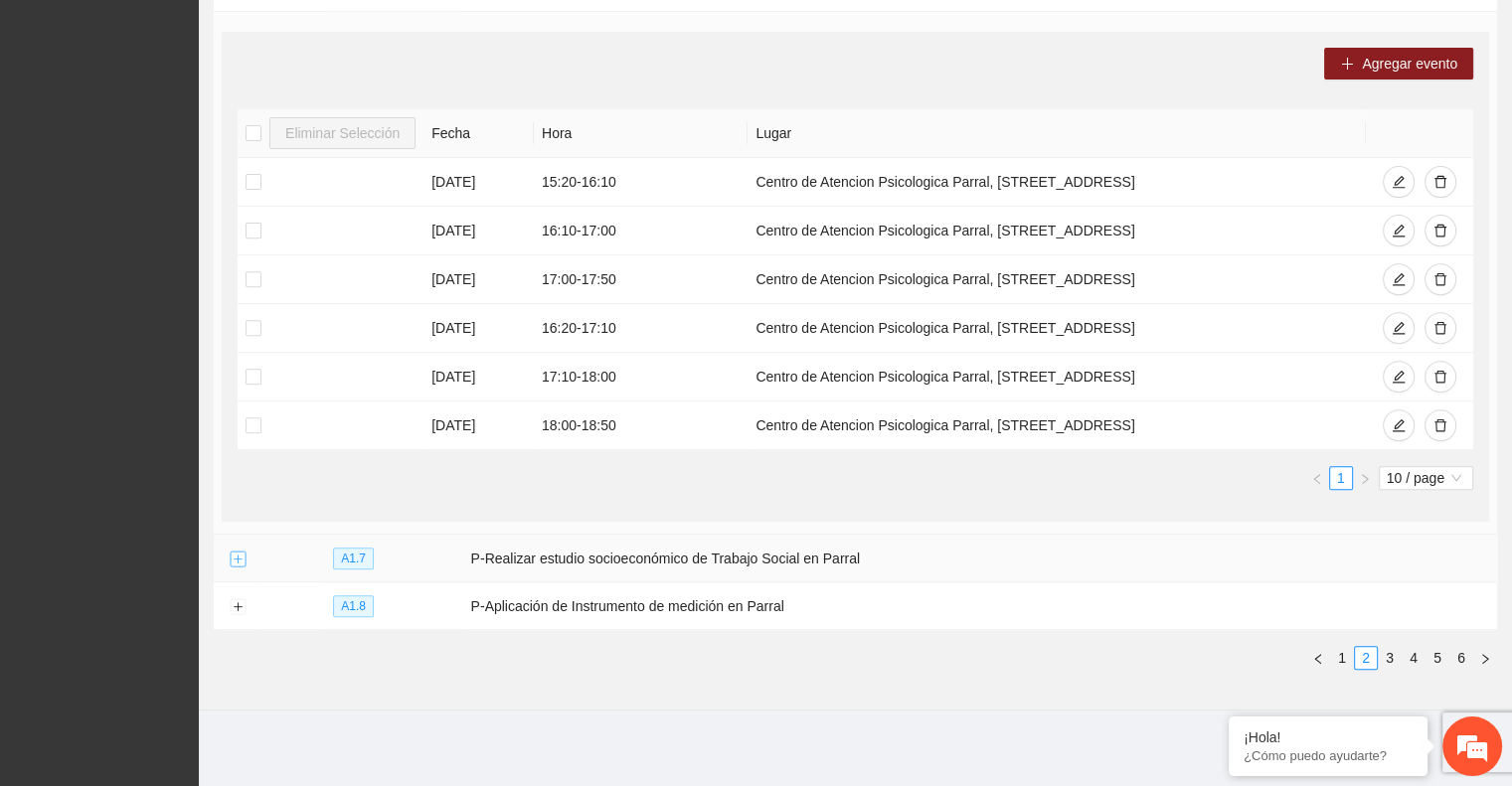 click at bounding box center [238, 559] 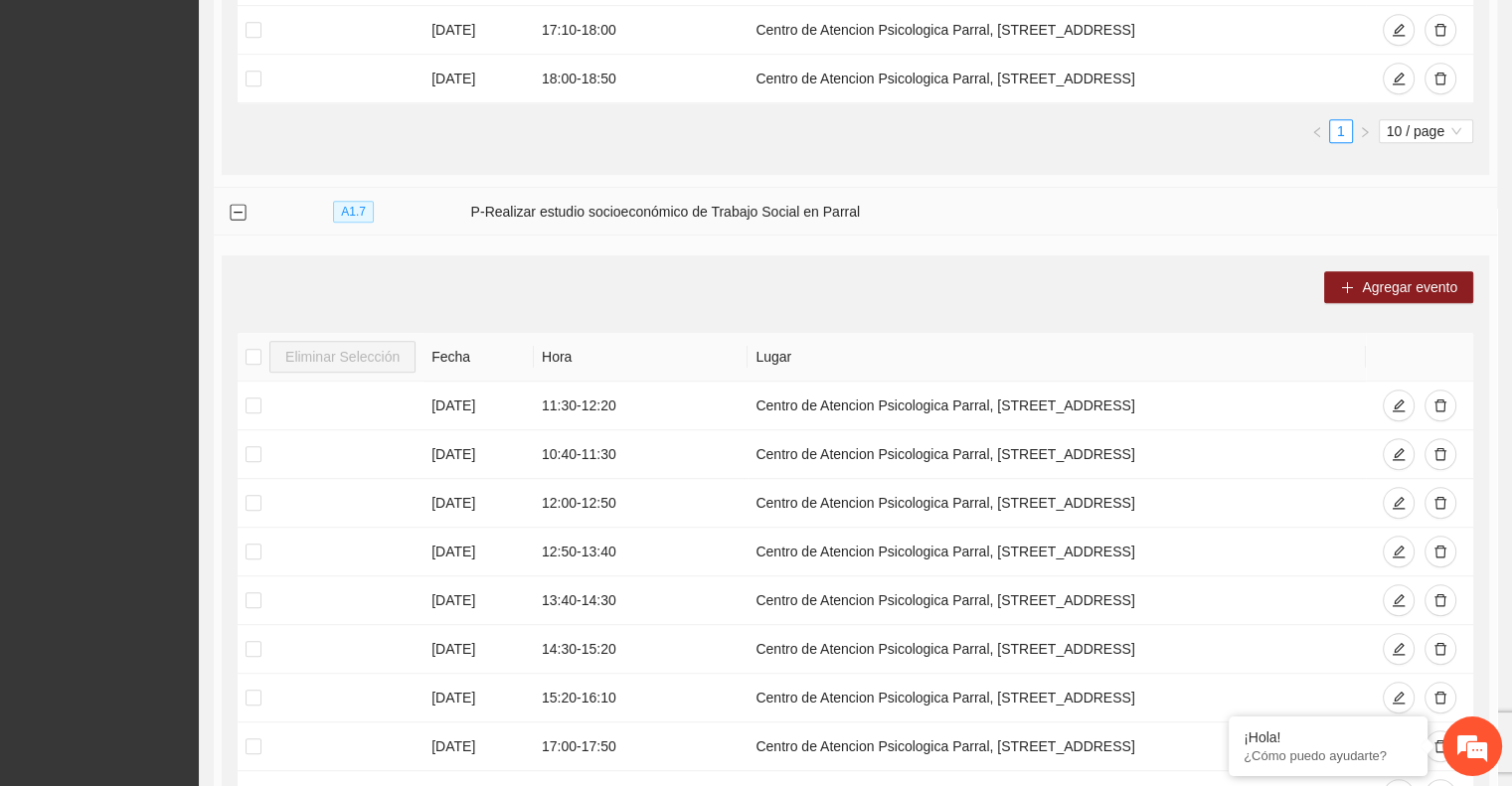scroll, scrollTop: 1062, scrollLeft: 0, axis: vertical 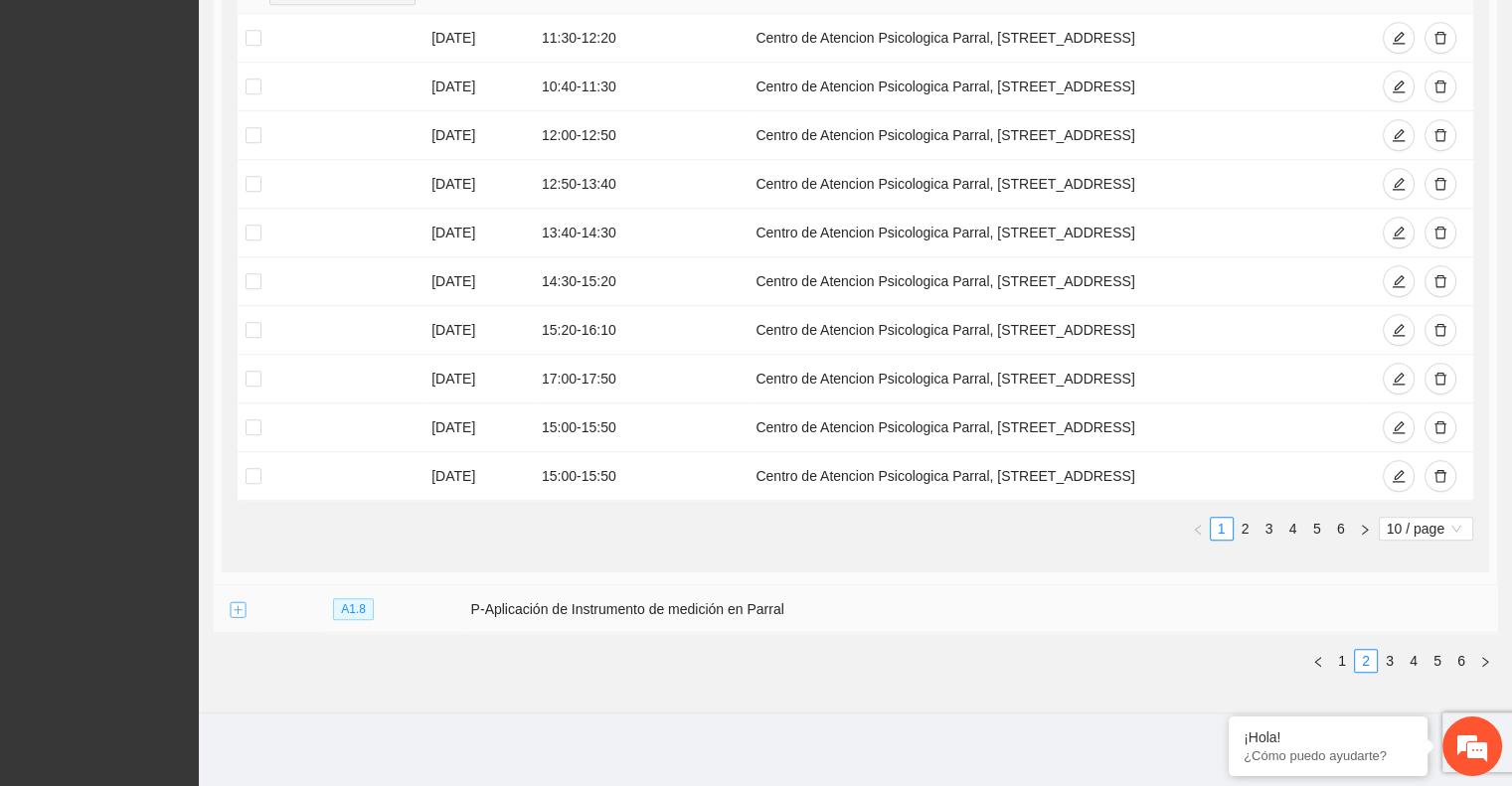 click at bounding box center (238, 610) 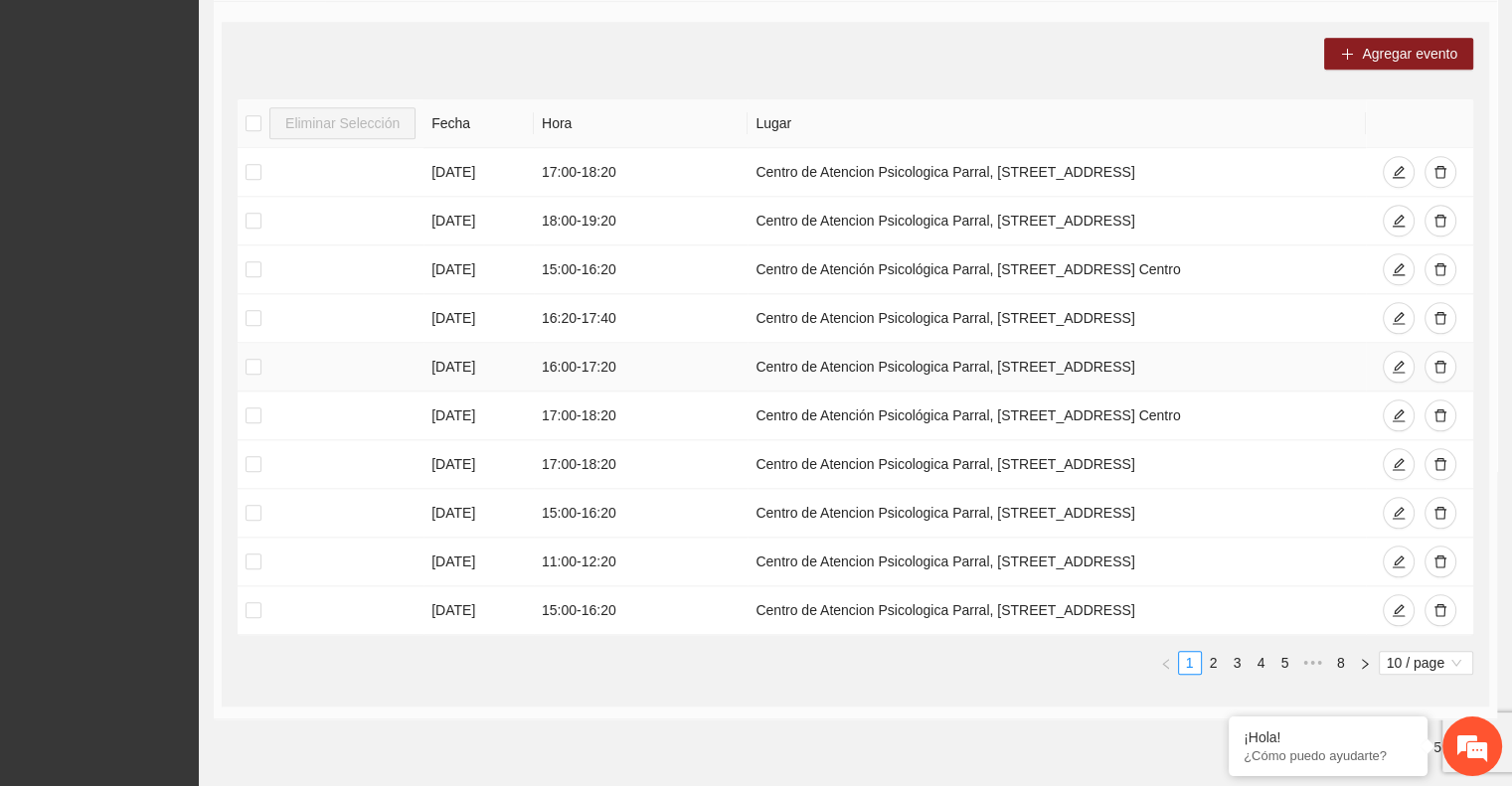 scroll, scrollTop: 2064, scrollLeft: 0, axis: vertical 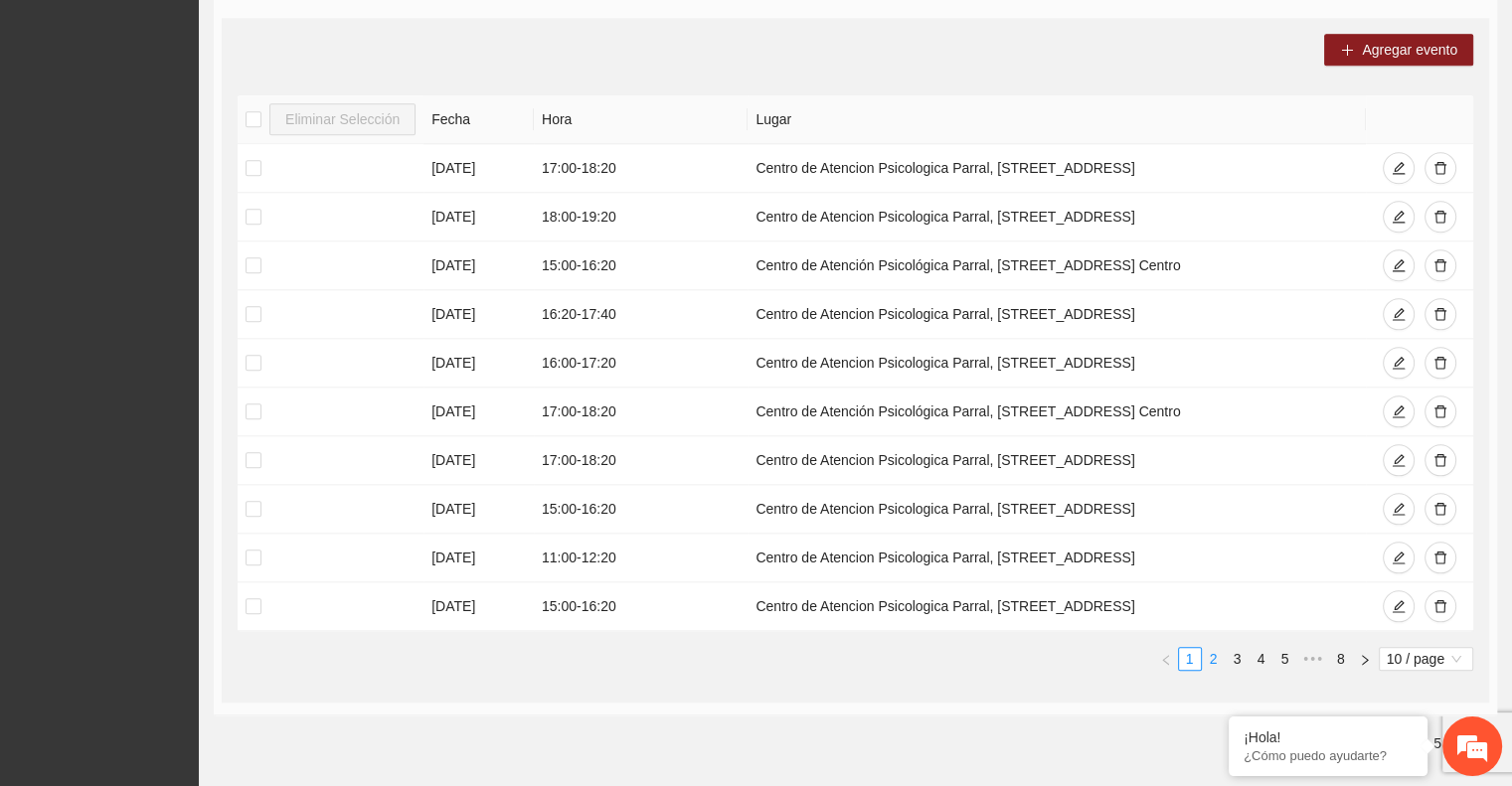 click on "2" at bounding box center [1214, 659] 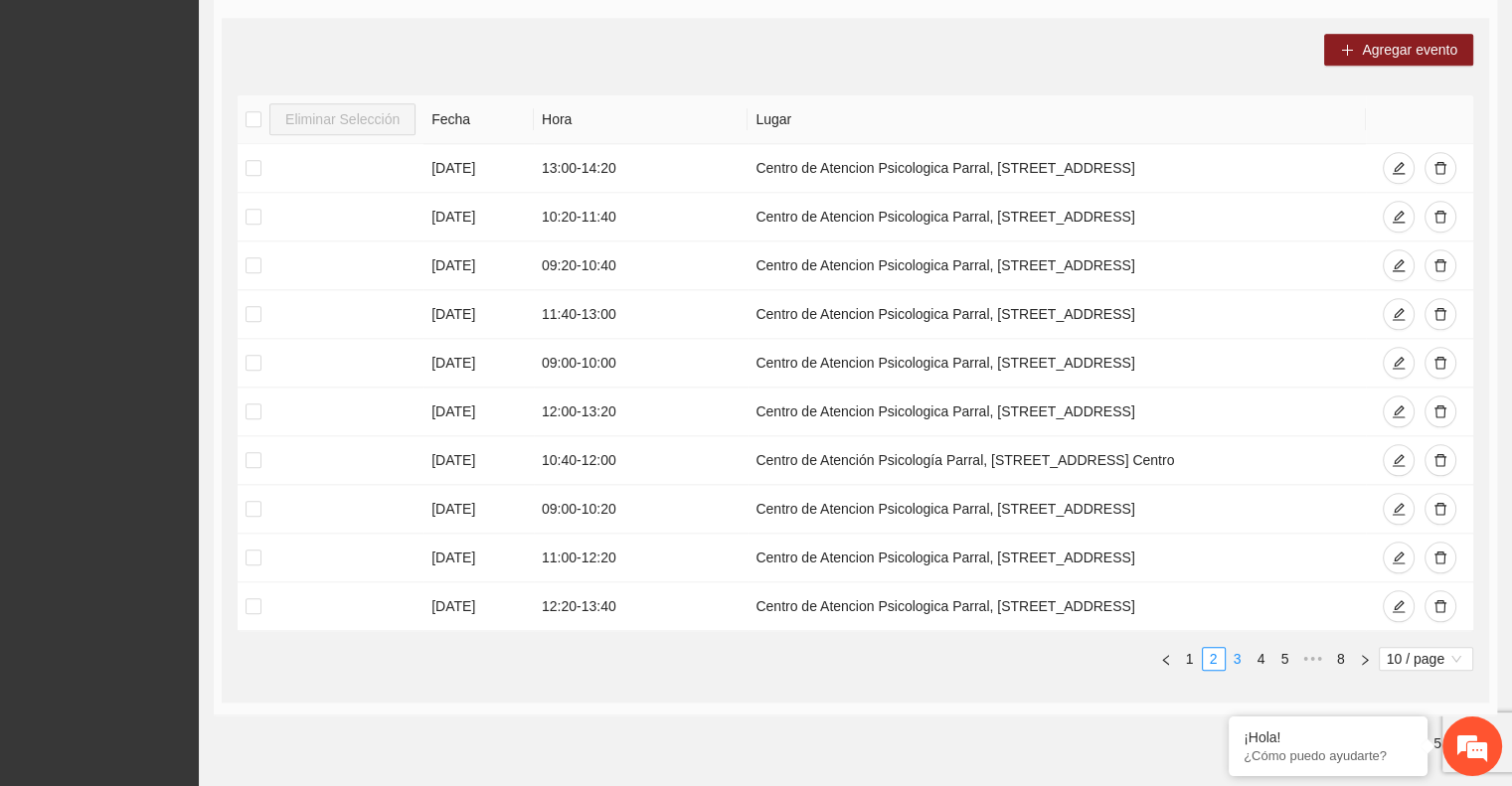 click on "3" at bounding box center (1238, 659) 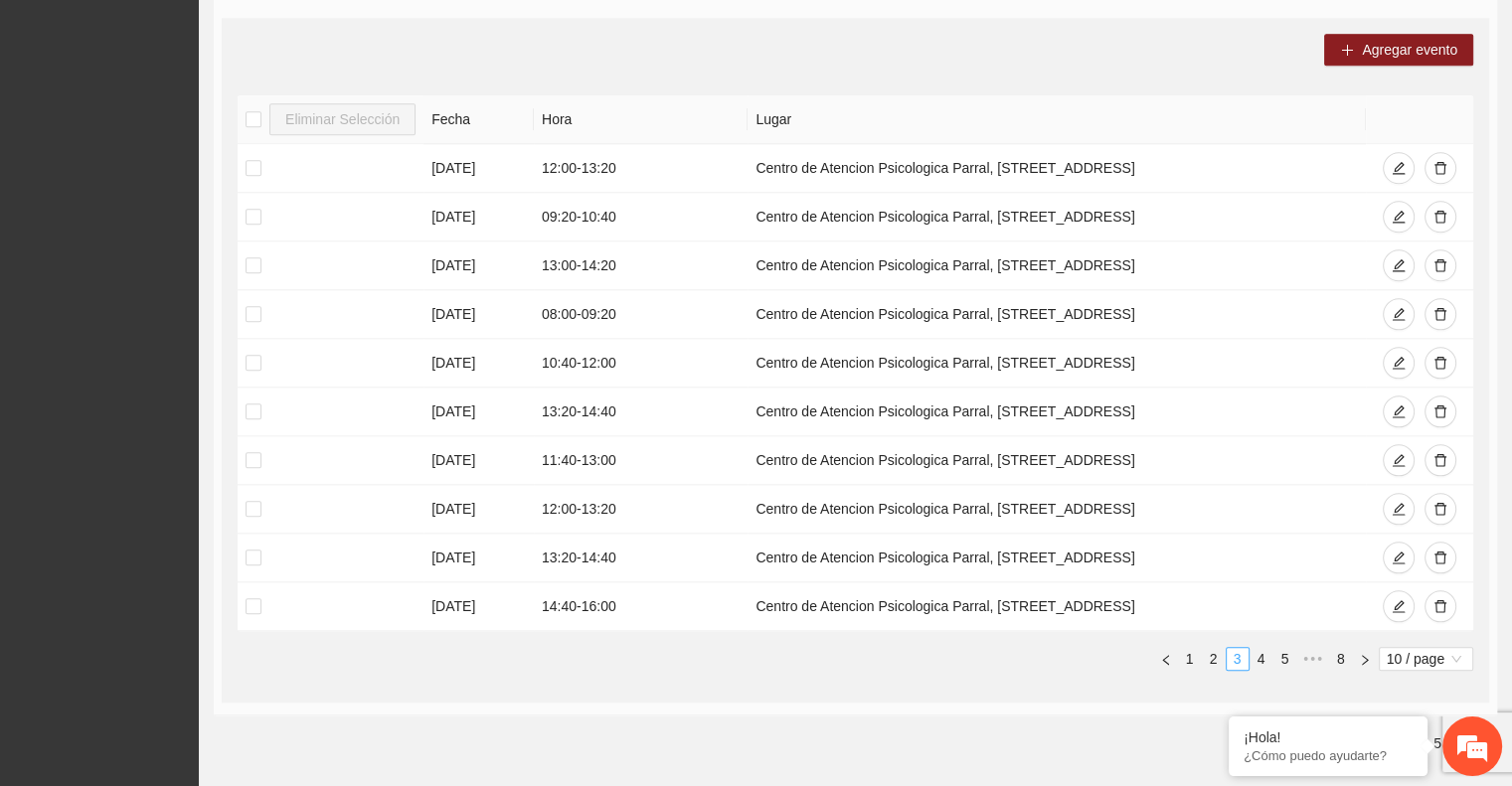 scroll, scrollTop: 2144, scrollLeft: 0, axis: vertical 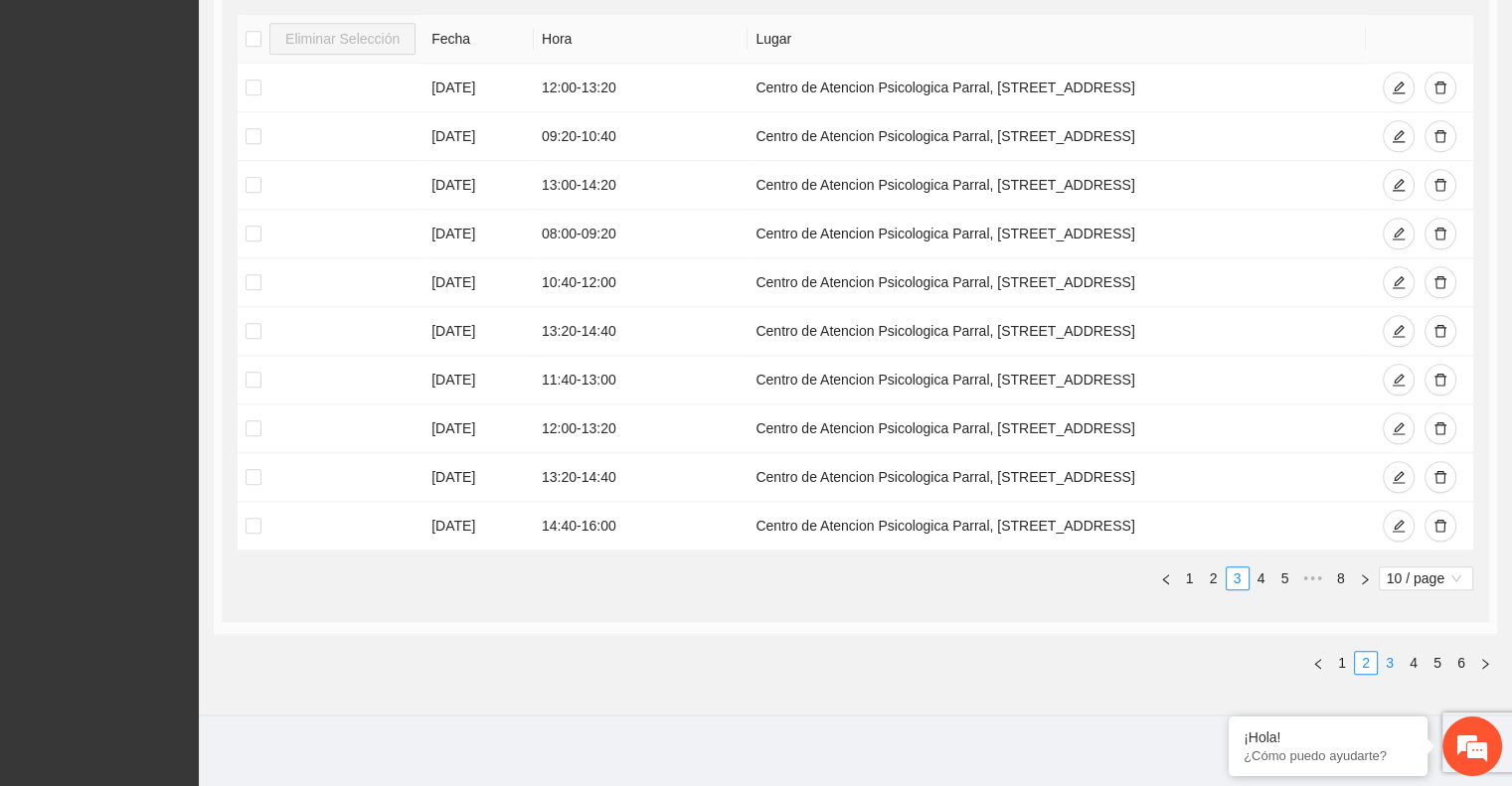 click on "3" at bounding box center (1390, 663) 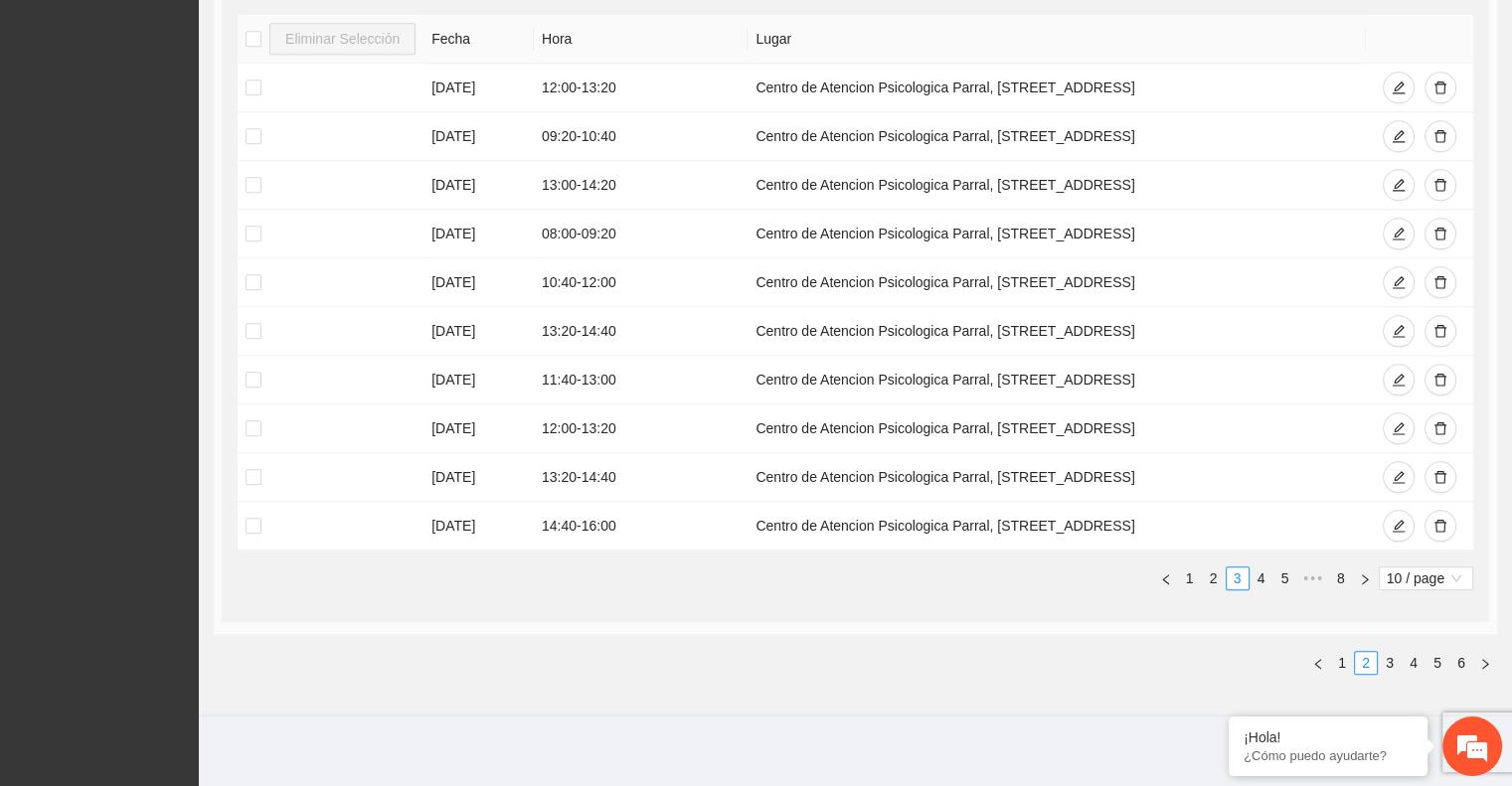 scroll, scrollTop: 0, scrollLeft: 0, axis: both 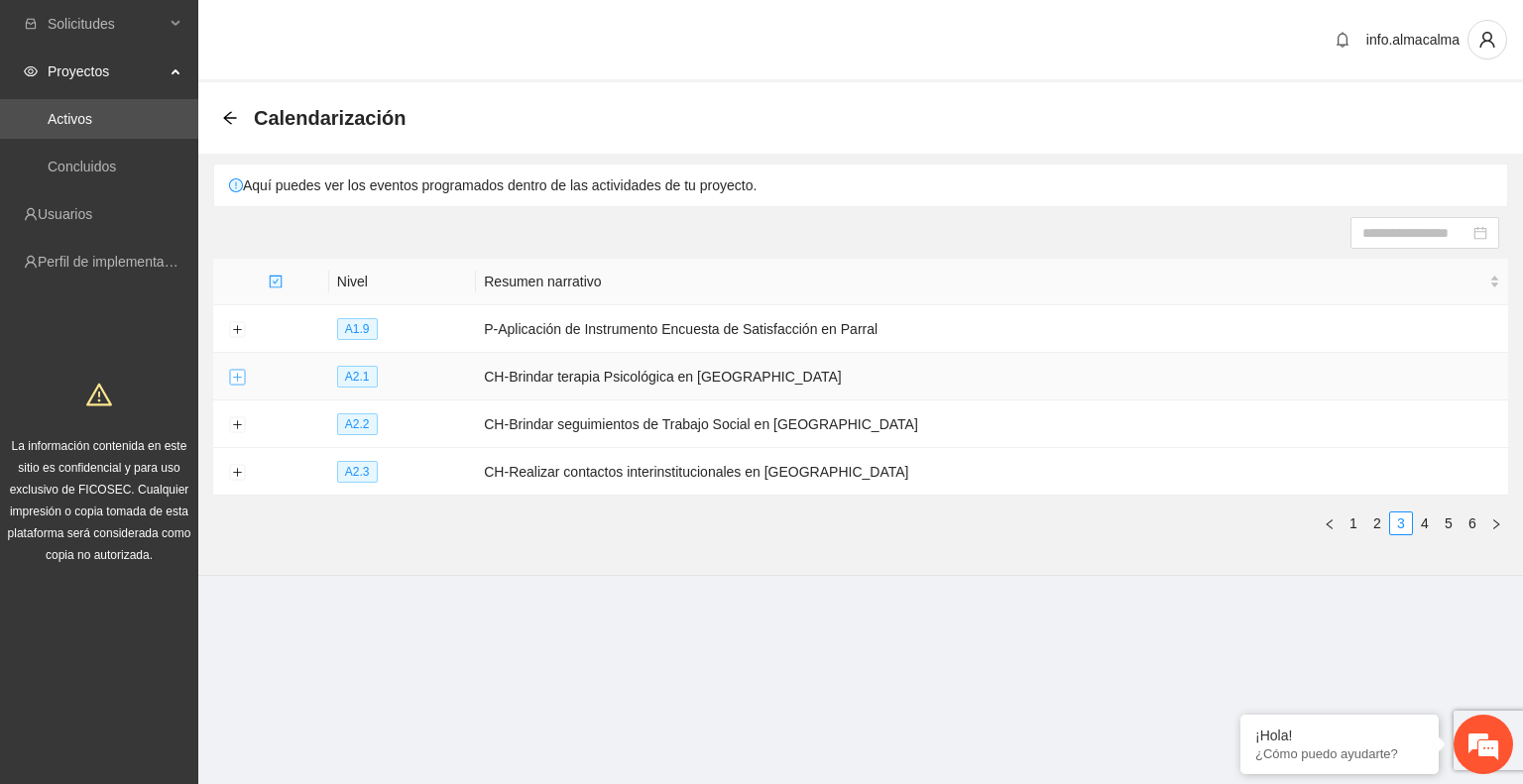 click at bounding box center [237, 378] 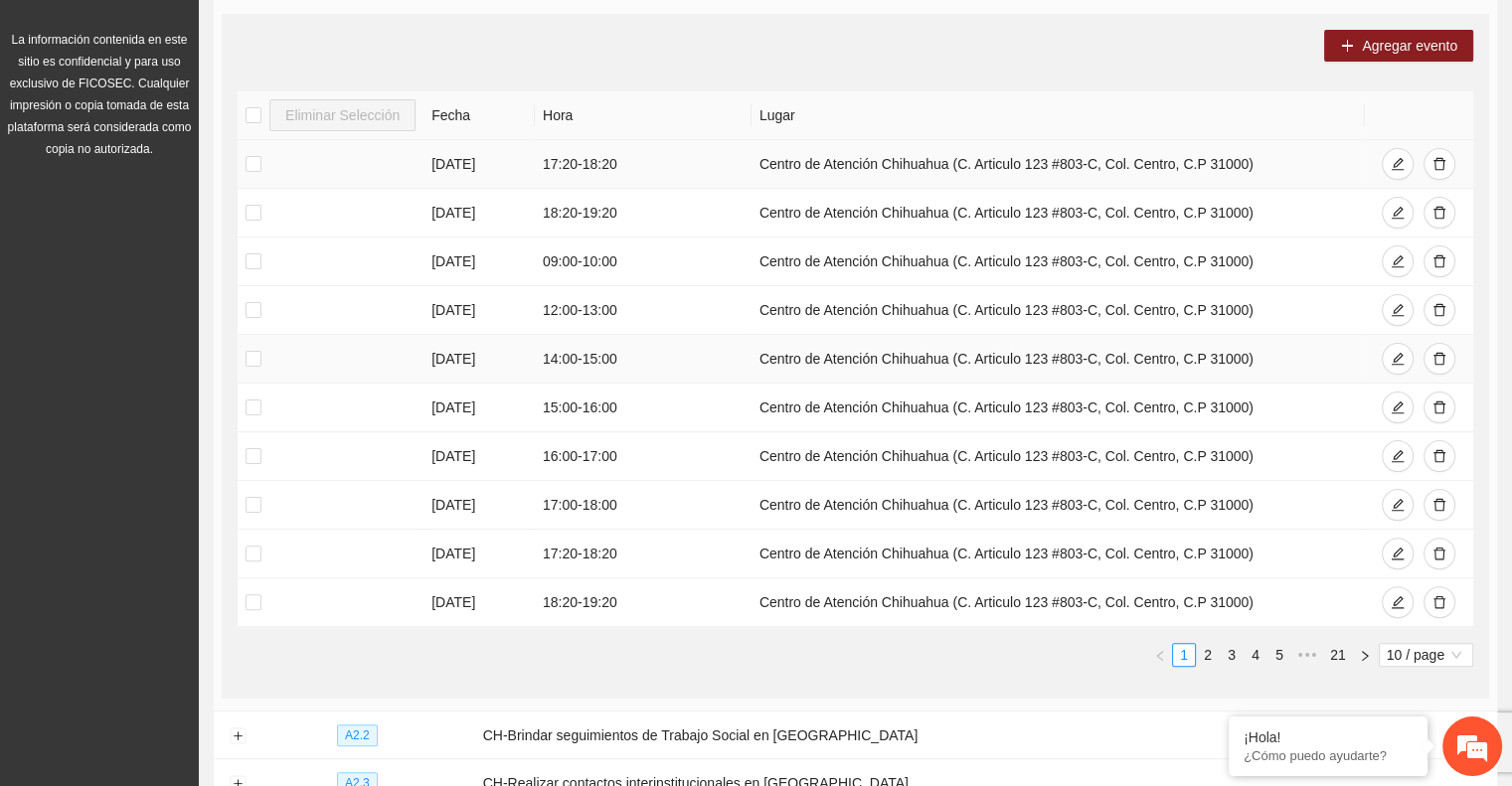 scroll, scrollTop: 413, scrollLeft: 0, axis: vertical 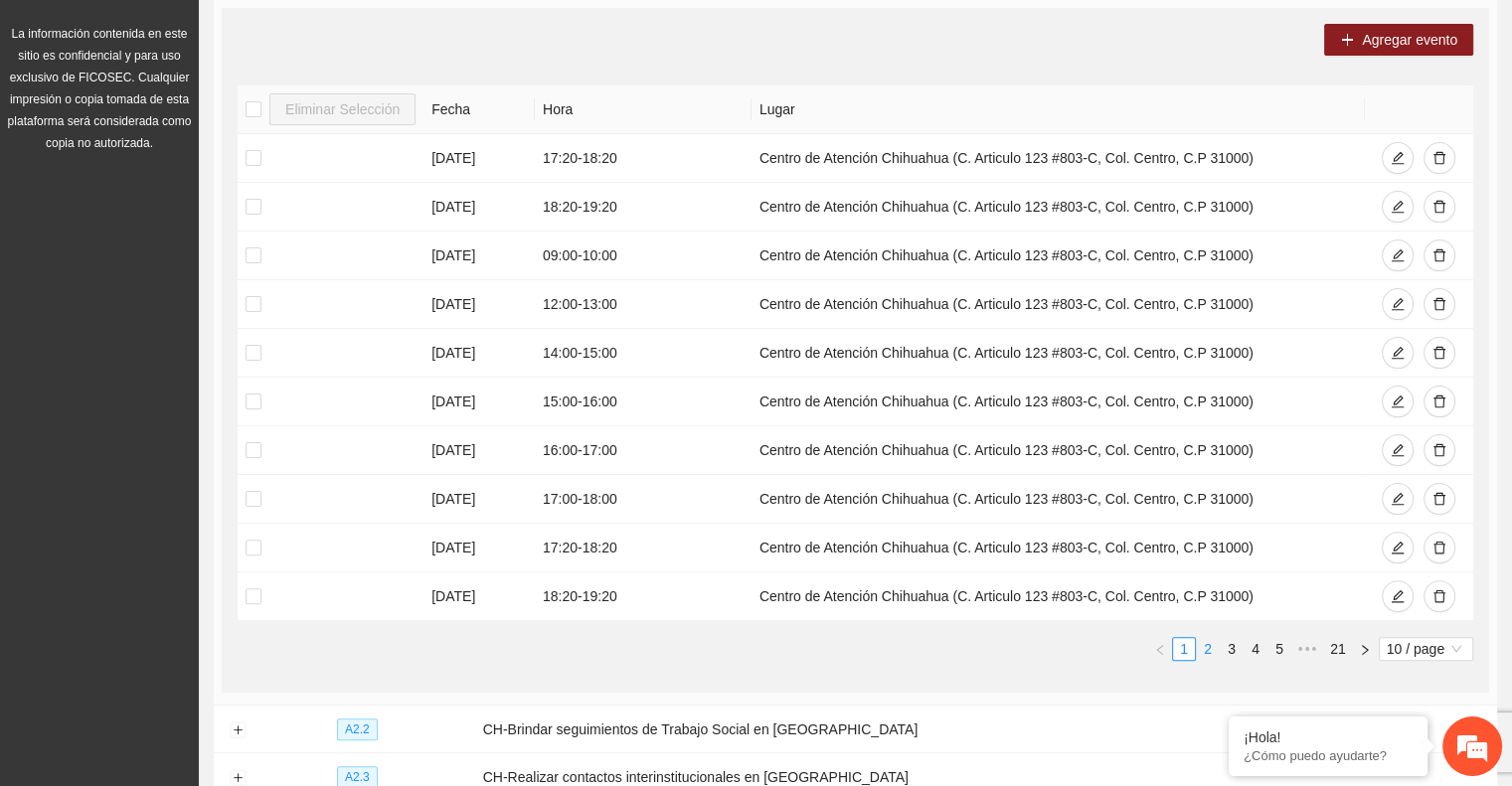 click on "2" at bounding box center [1208, 649] 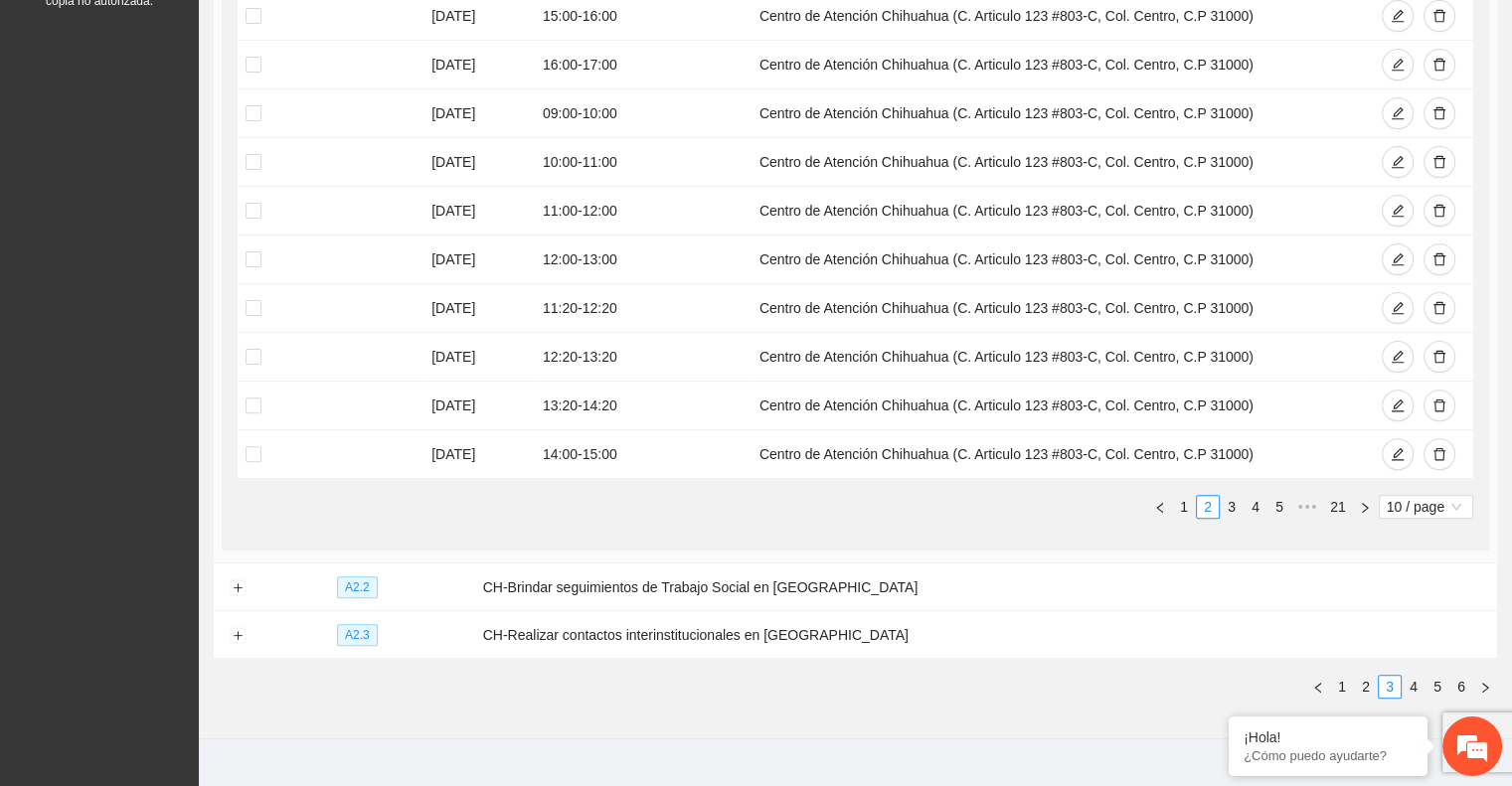 scroll, scrollTop: 584, scrollLeft: 0, axis: vertical 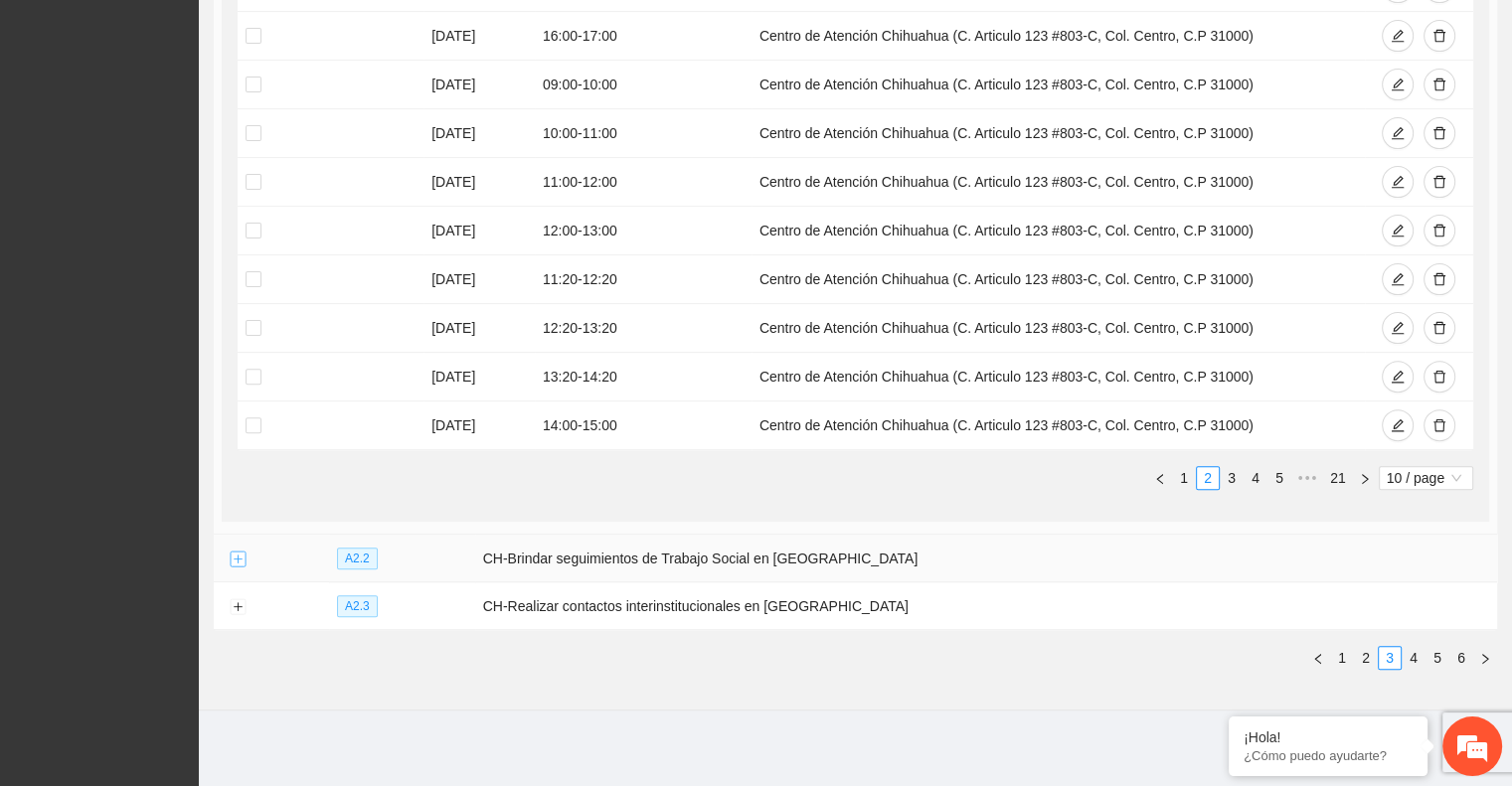 click at bounding box center [238, 559] 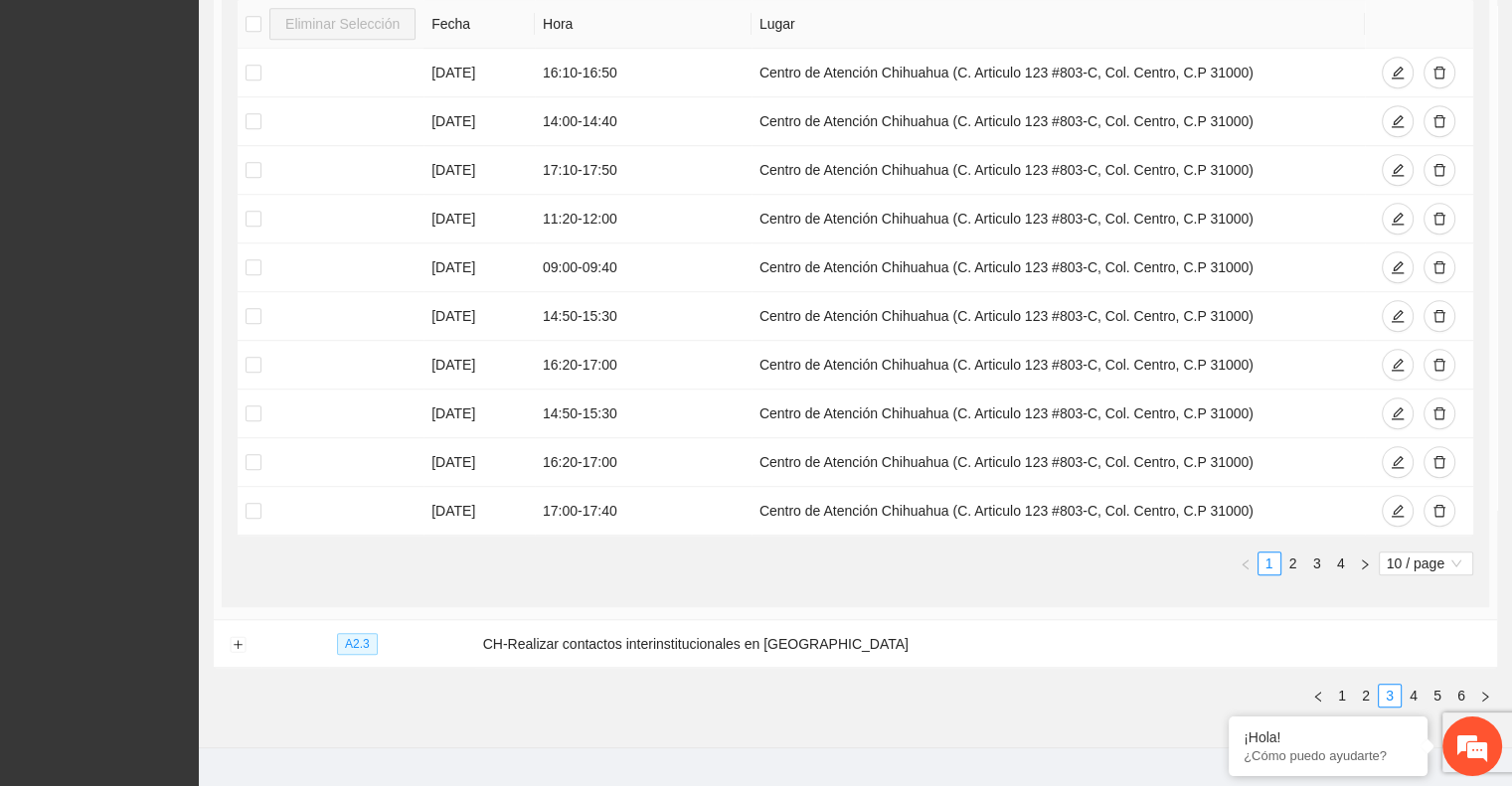 scroll, scrollTop: 1266, scrollLeft: 0, axis: vertical 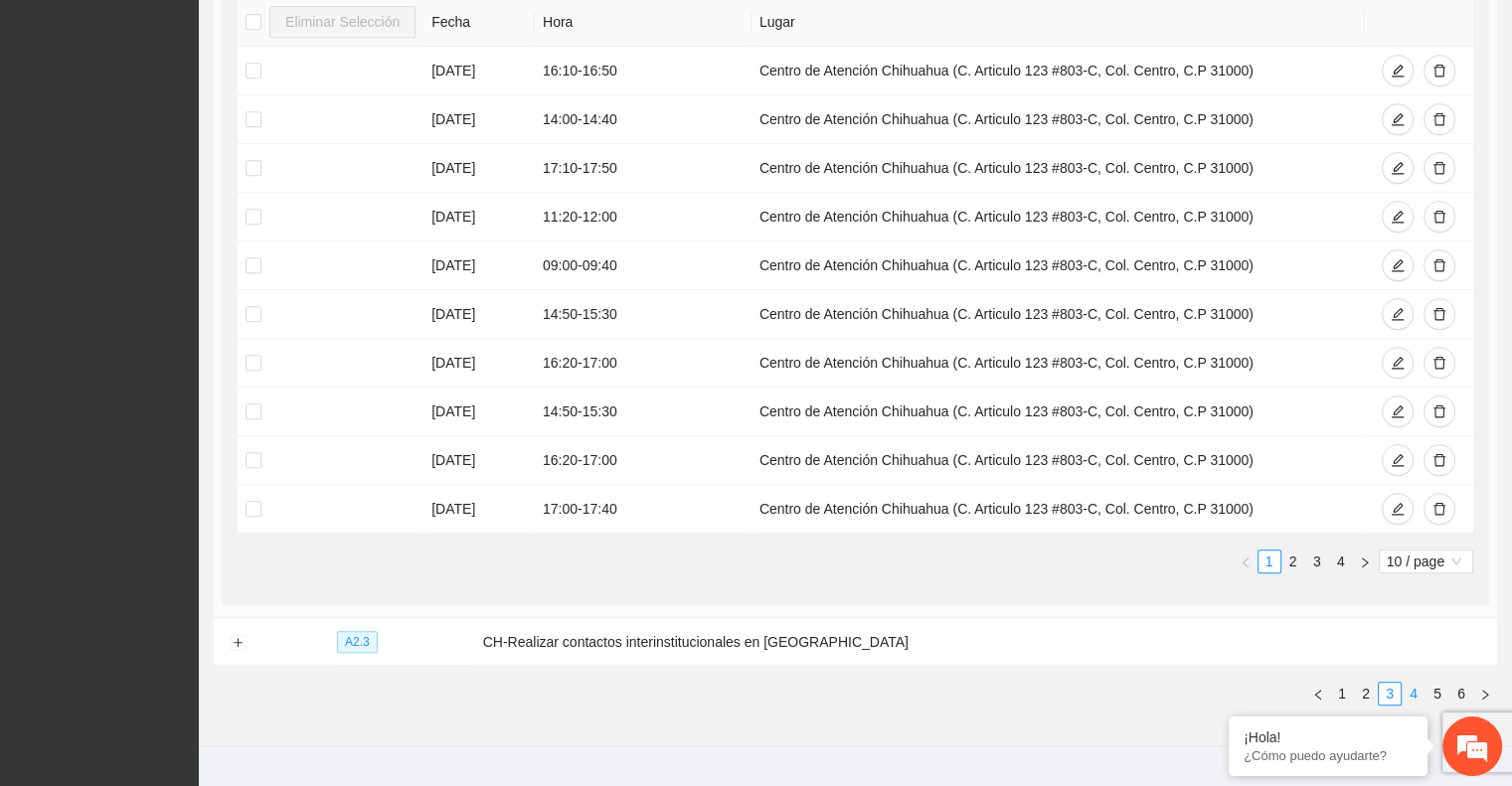 click on "4" at bounding box center [1414, 694] 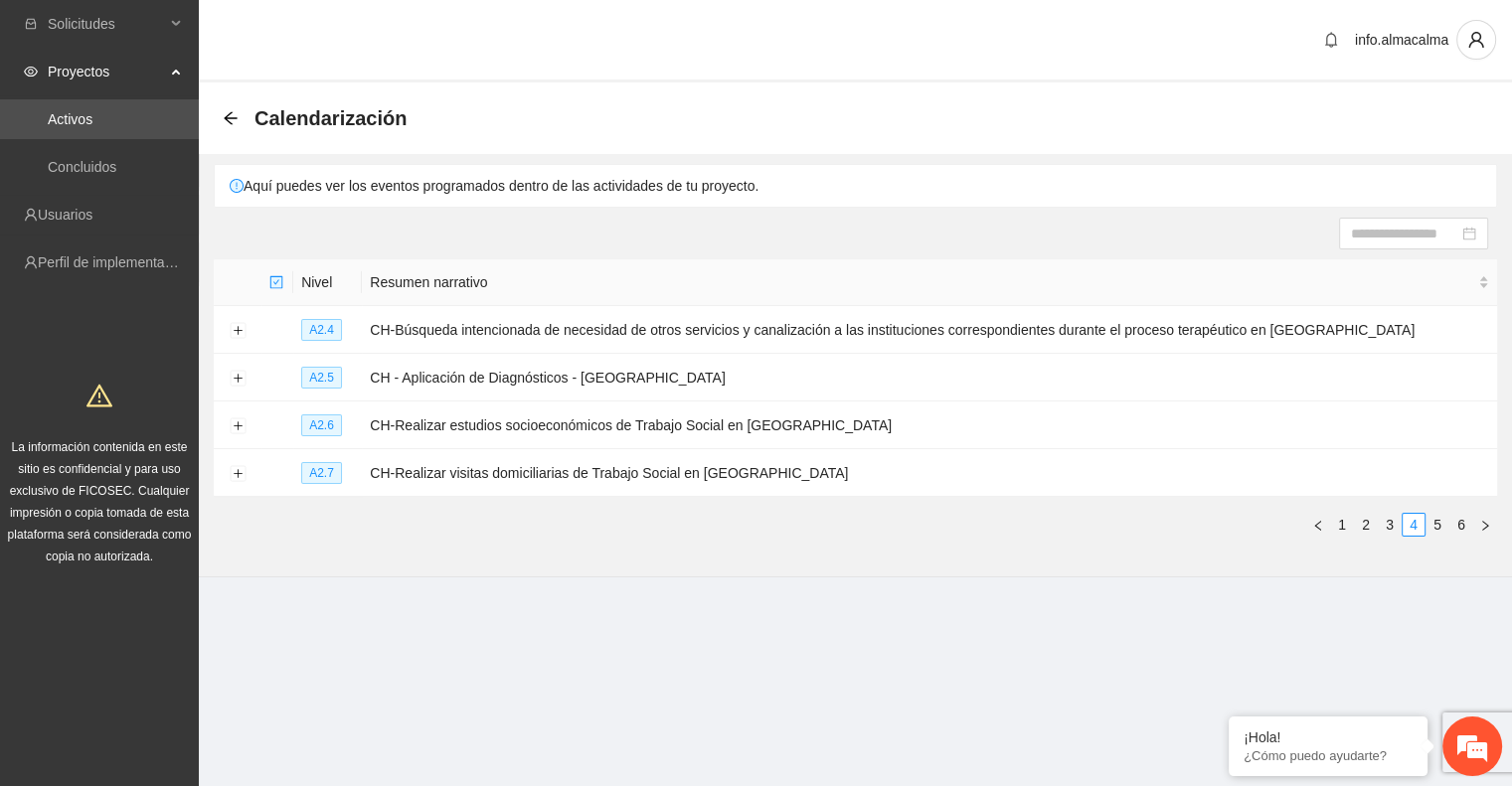 scroll, scrollTop: 0, scrollLeft: 0, axis: both 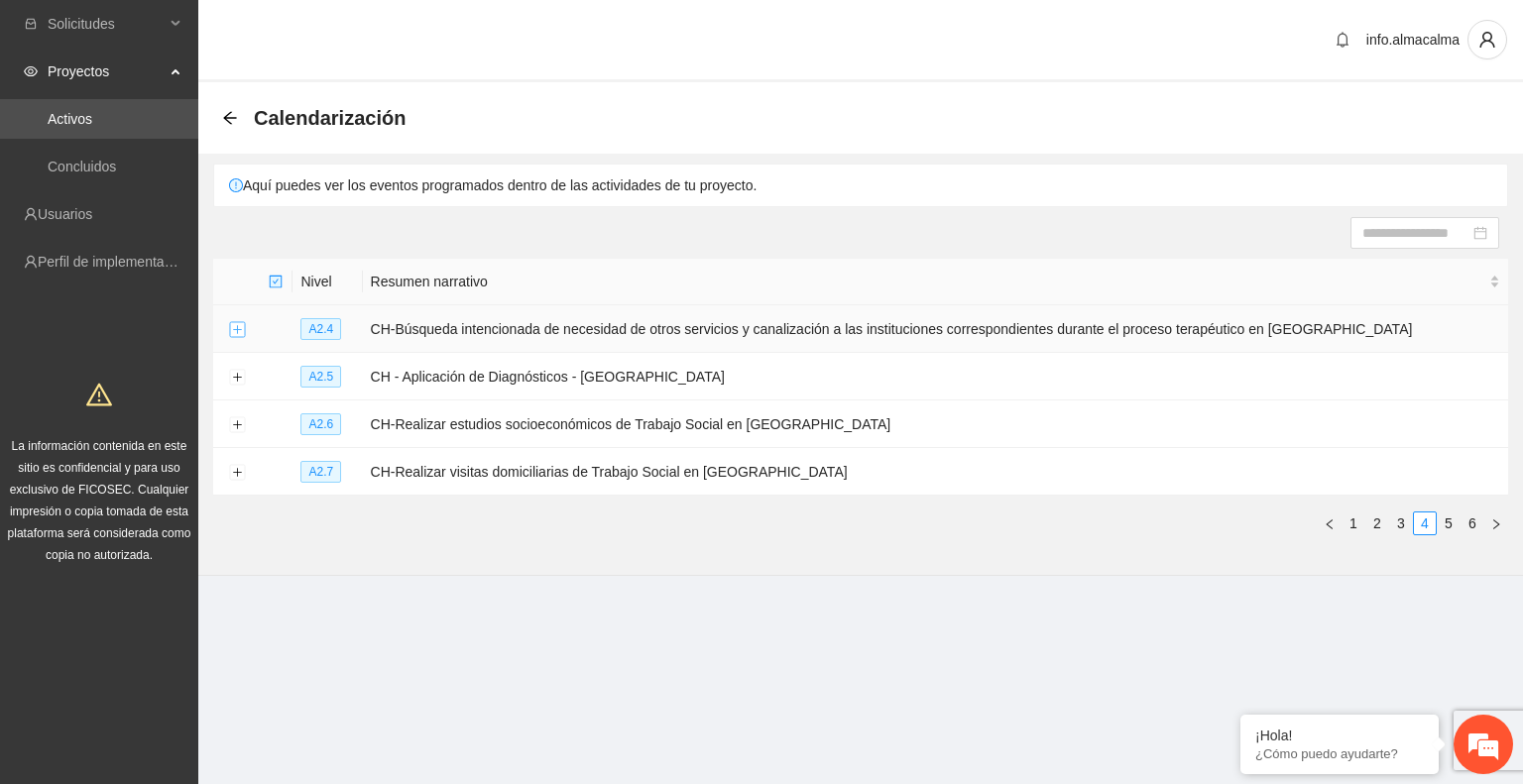 click at bounding box center [237, 330] 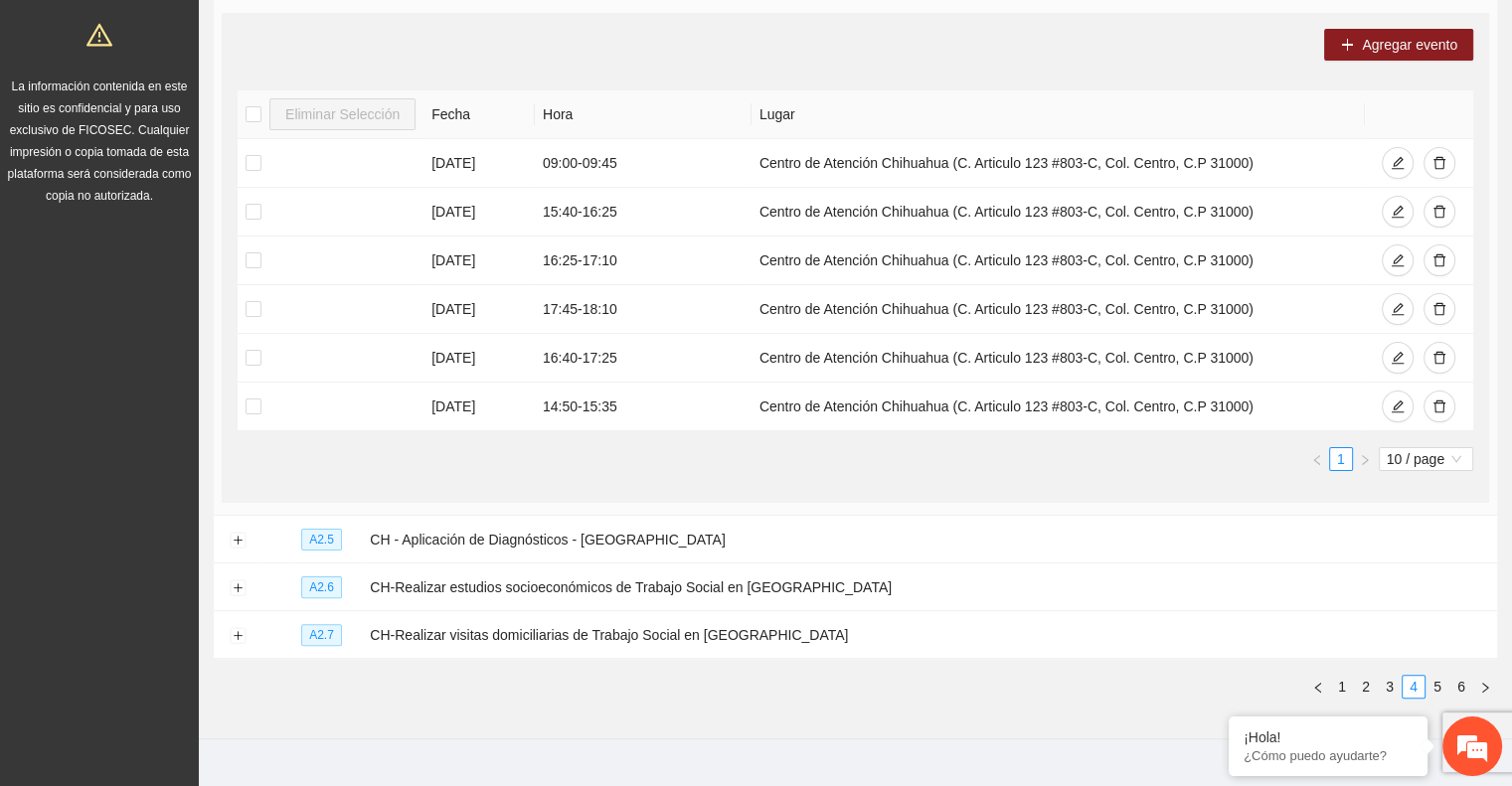 scroll, scrollTop: 362, scrollLeft: 0, axis: vertical 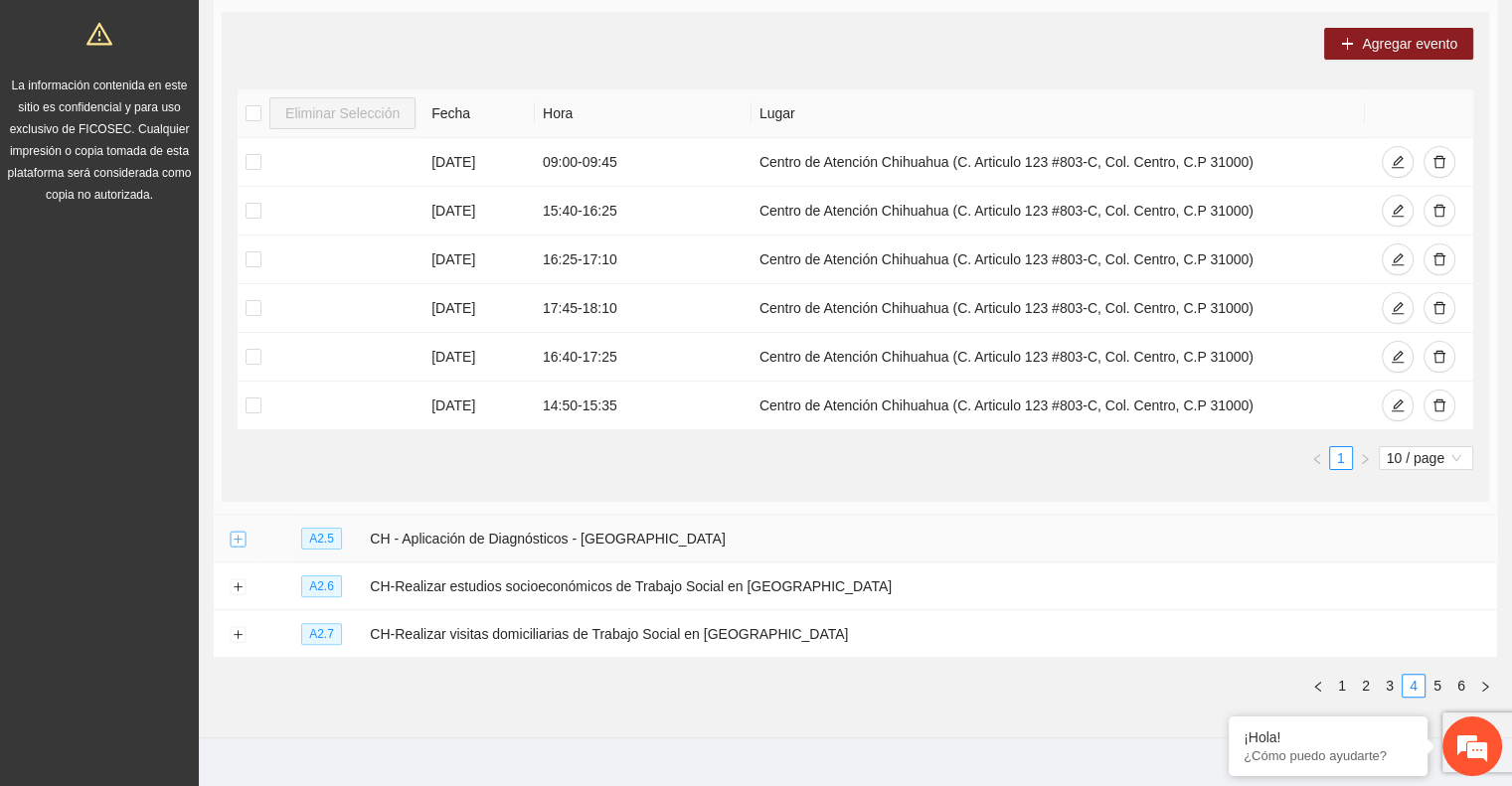 click at bounding box center [238, 540] 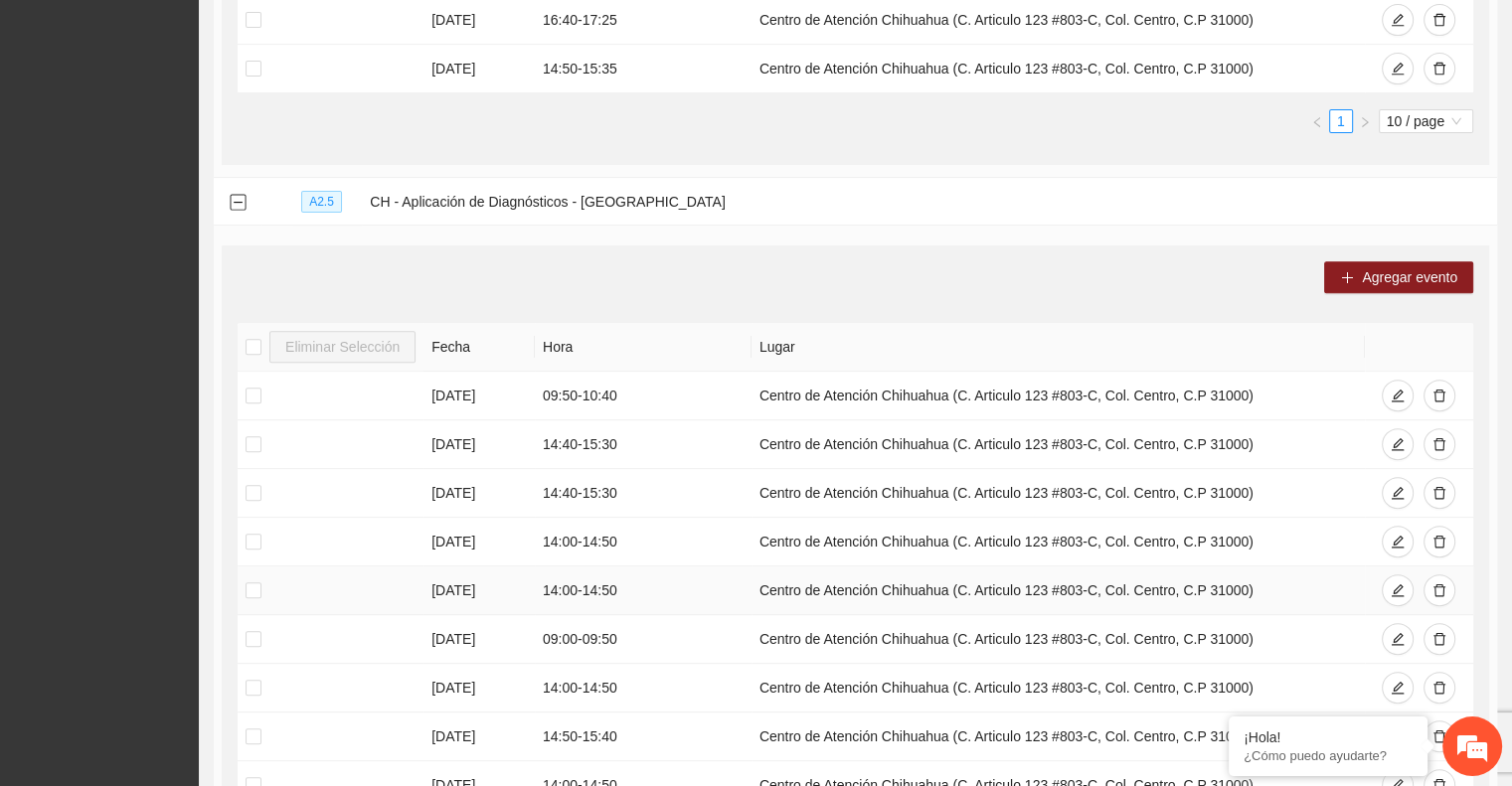 scroll, scrollTop: 1105, scrollLeft: 0, axis: vertical 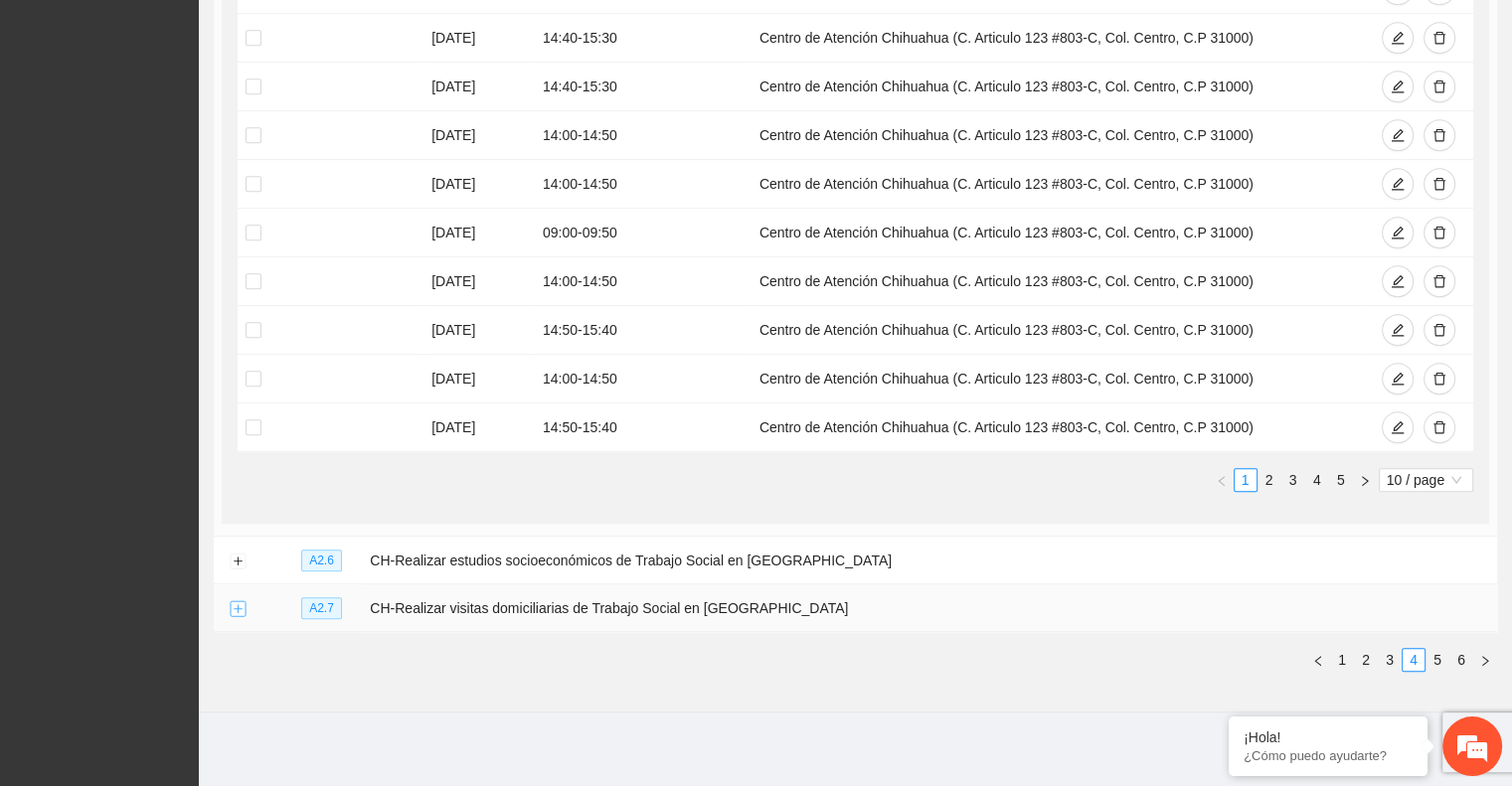 click at bounding box center (238, 609) 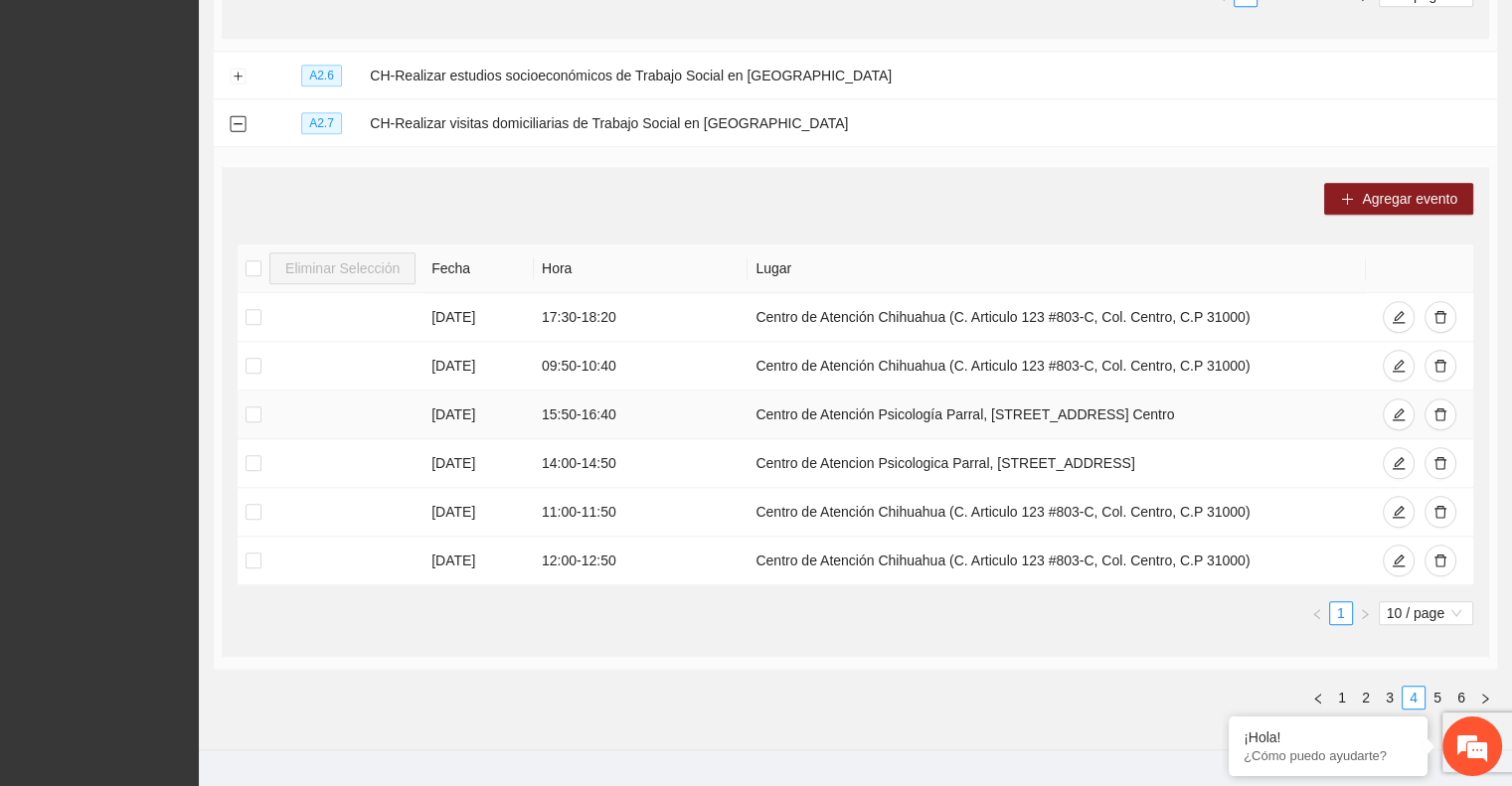 scroll, scrollTop: 1626, scrollLeft: 0, axis: vertical 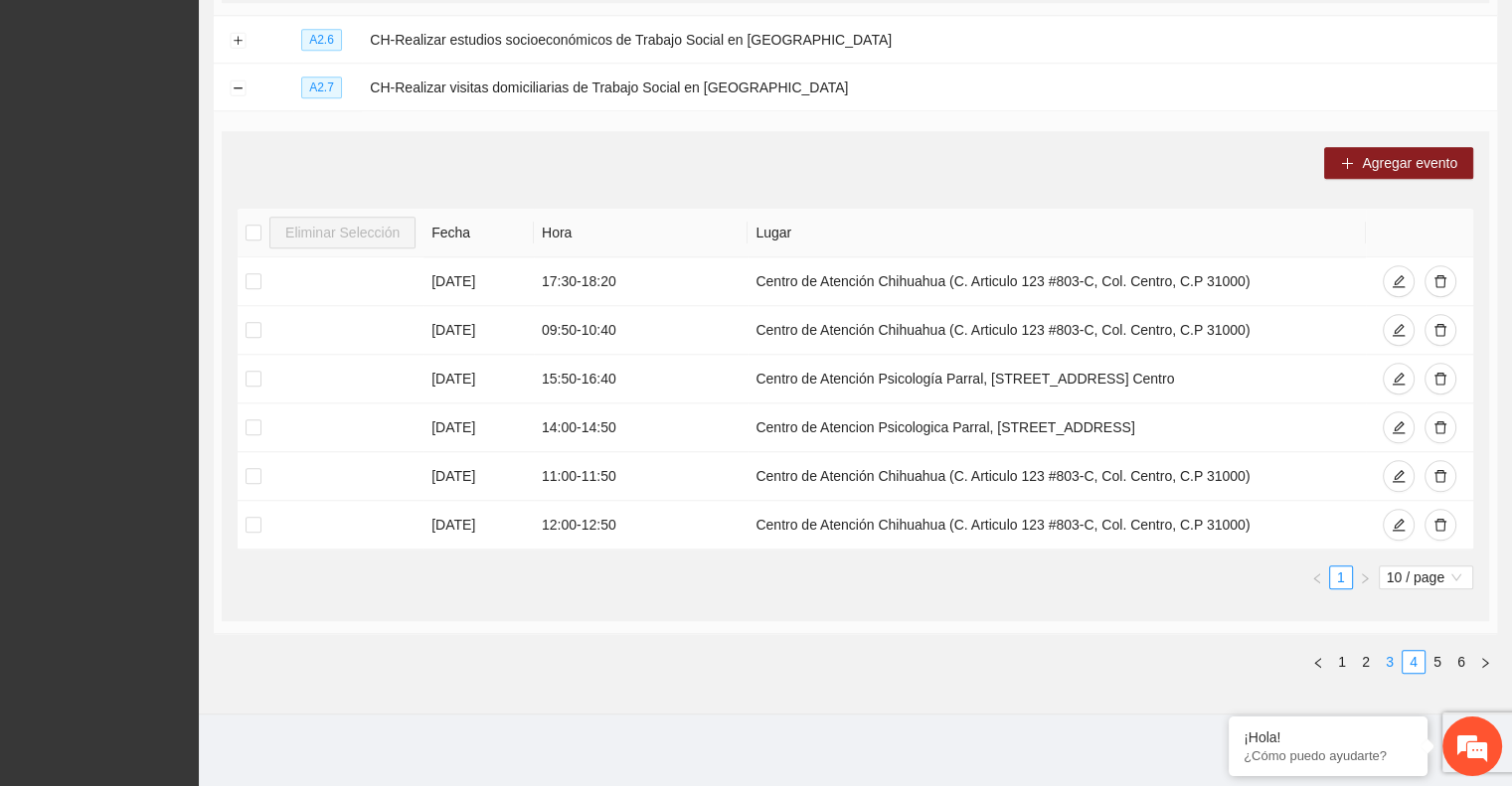 click on "3" at bounding box center [1390, 662] 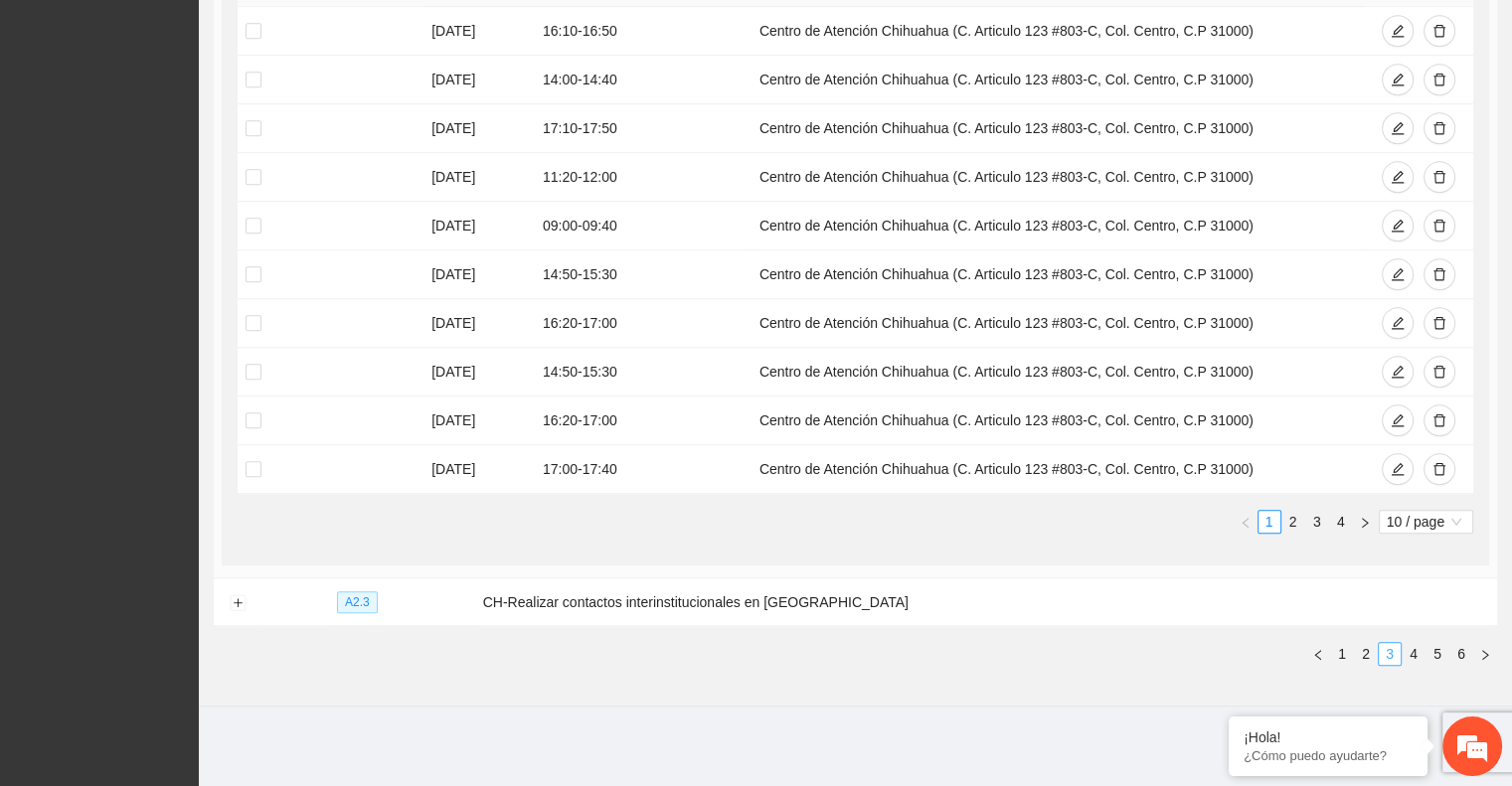 scroll, scrollTop: 1299, scrollLeft: 0, axis: vertical 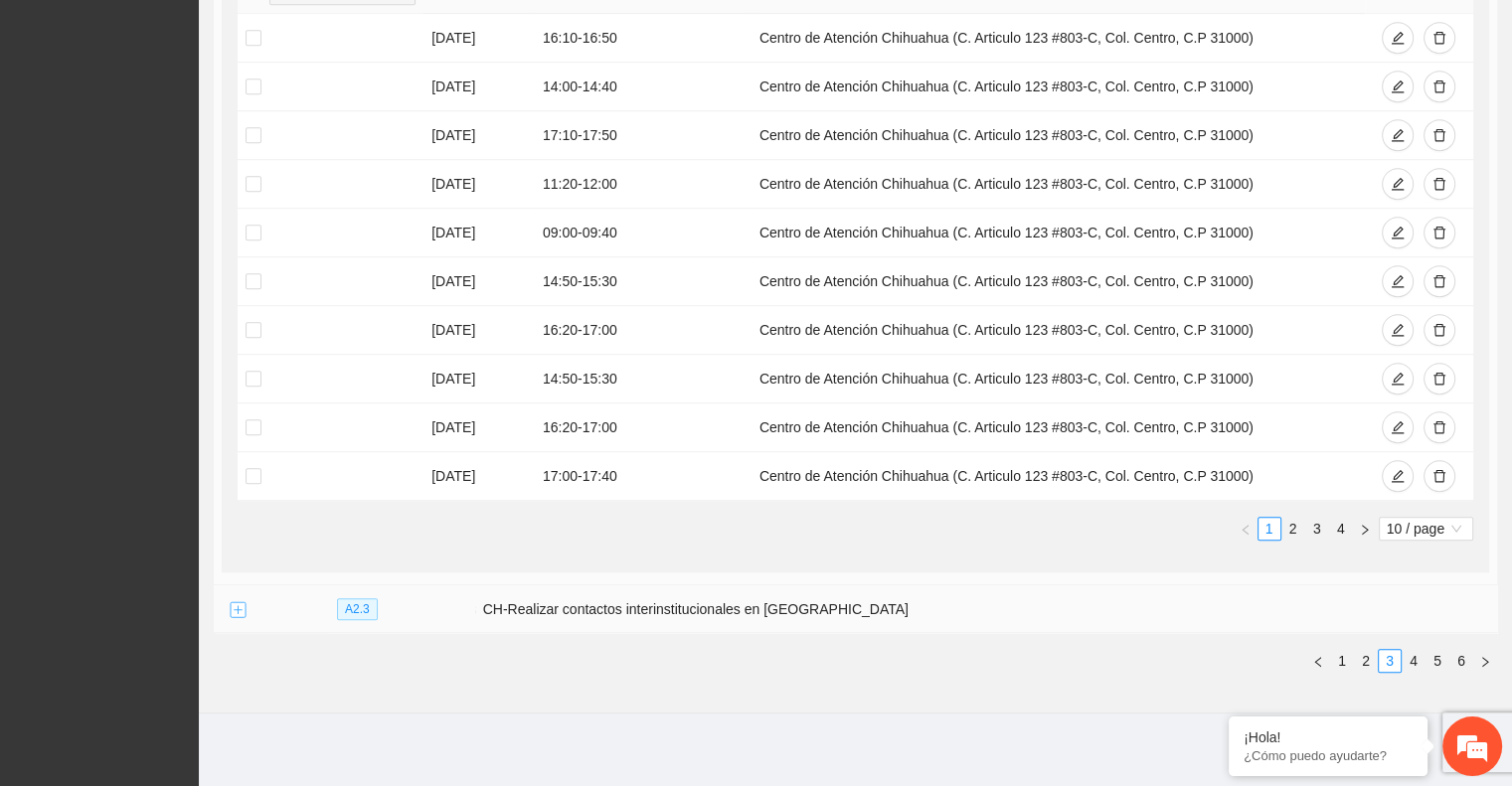 click at bounding box center [238, 610] 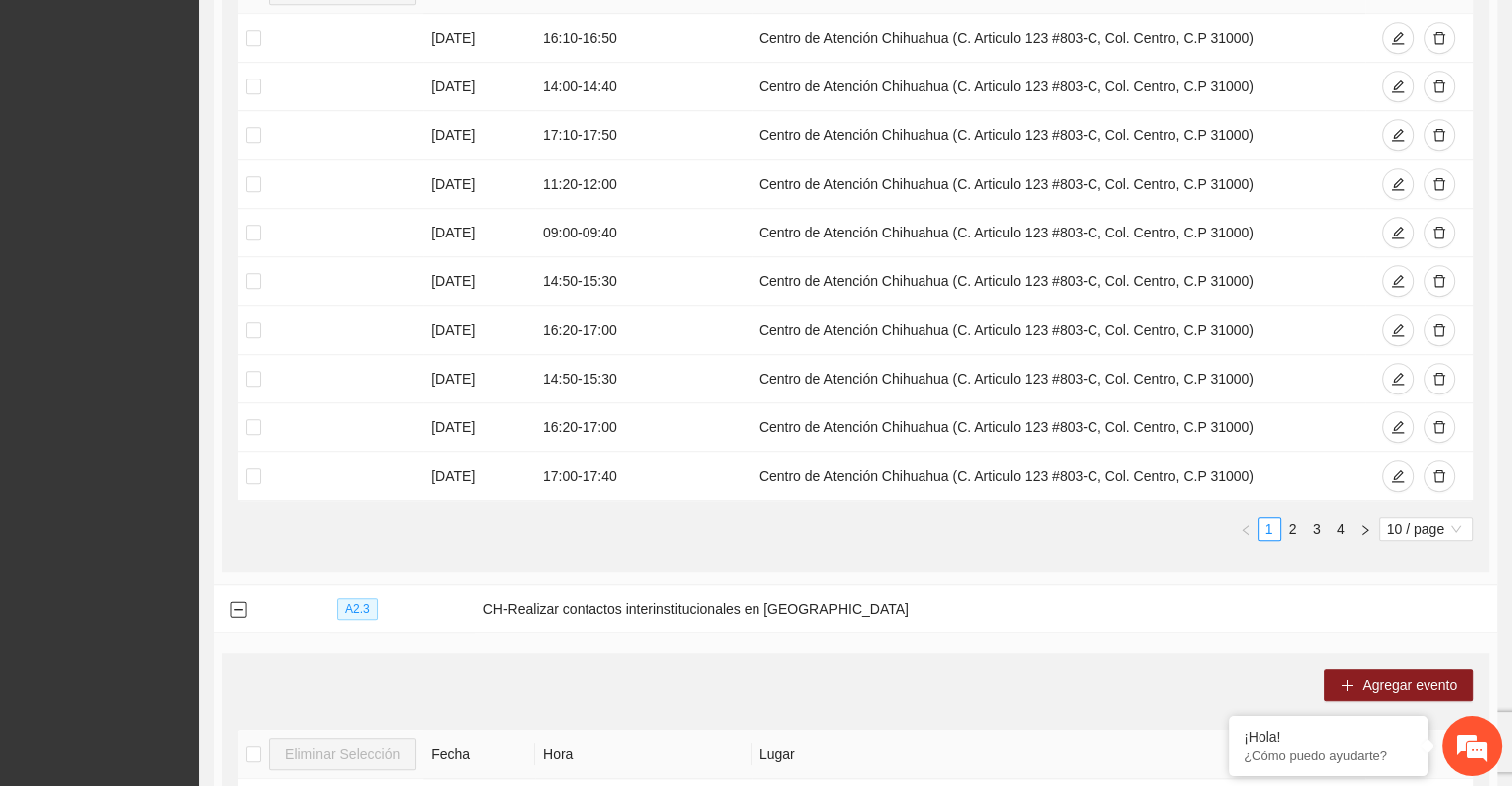 scroll, scrollTop: 1578, scrollLeft: 0, axis: vertical 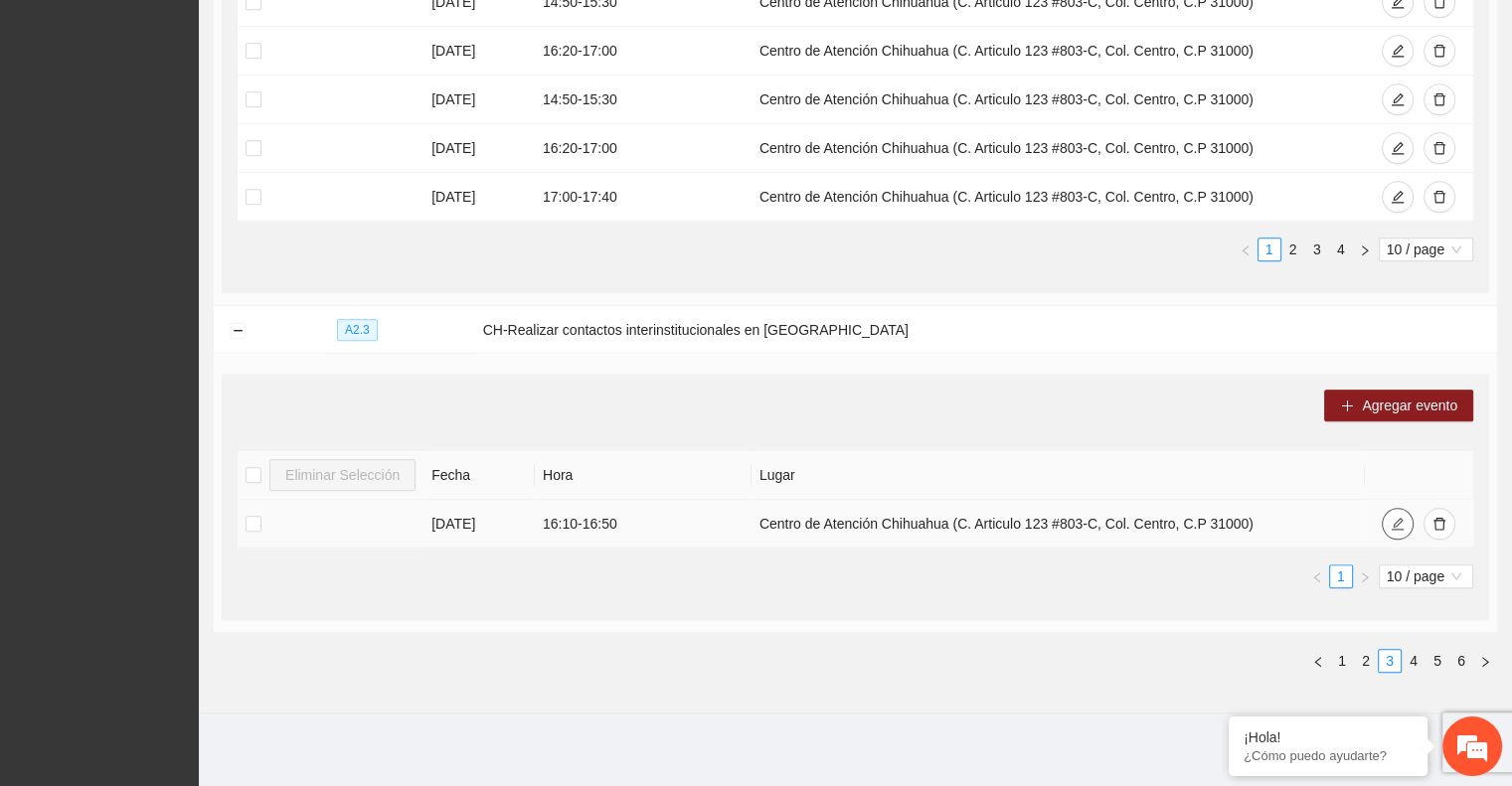 click 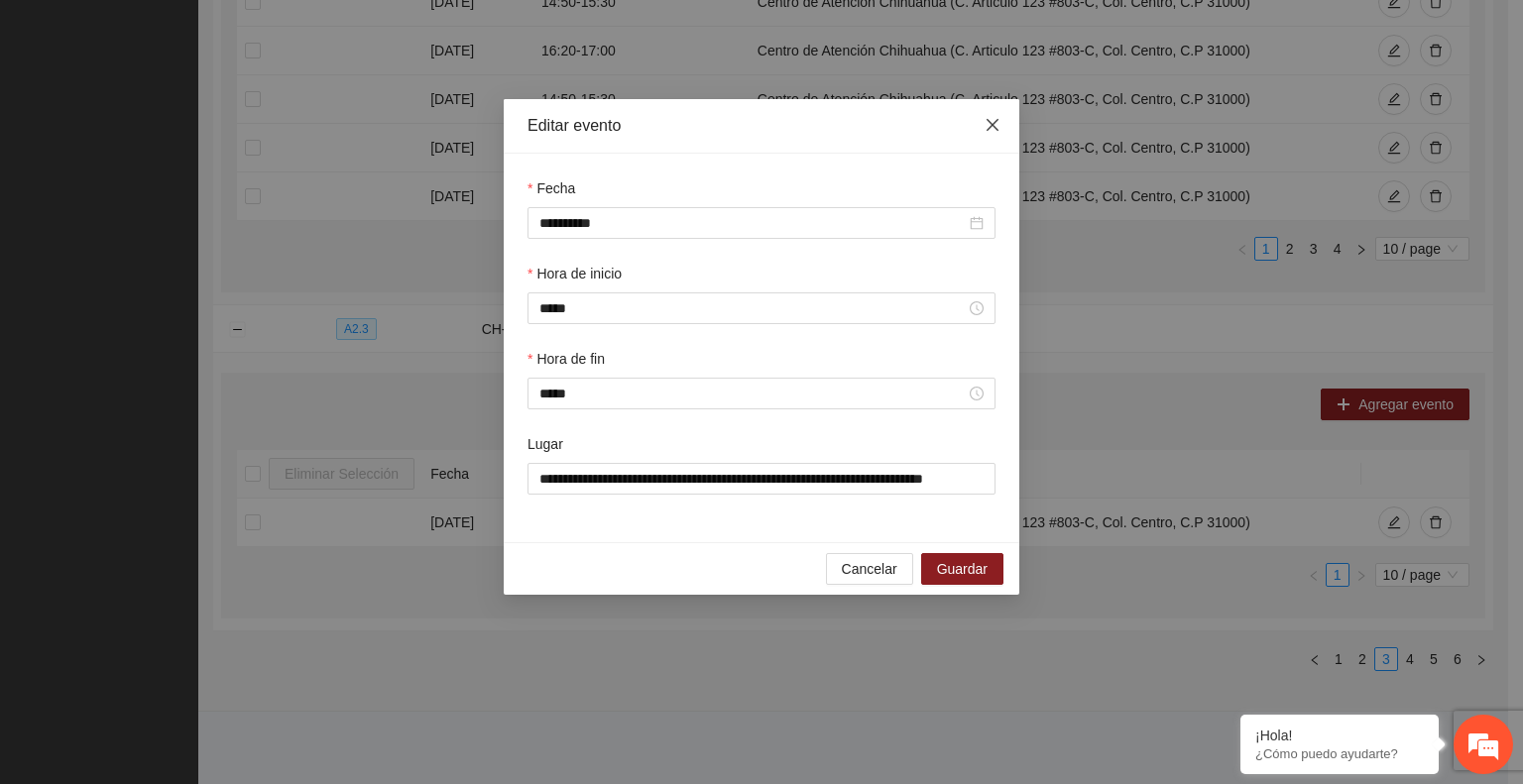 click 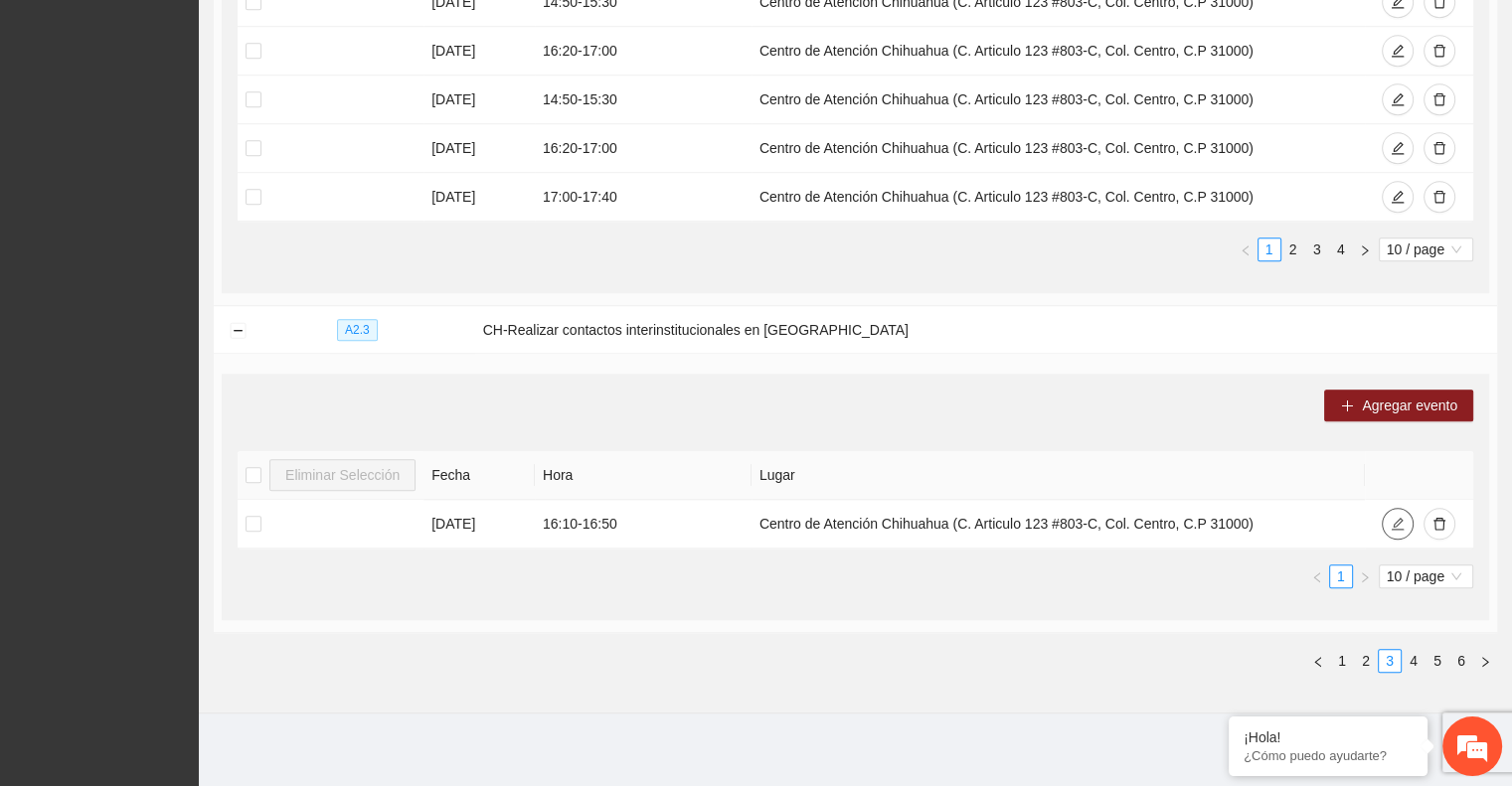 type 